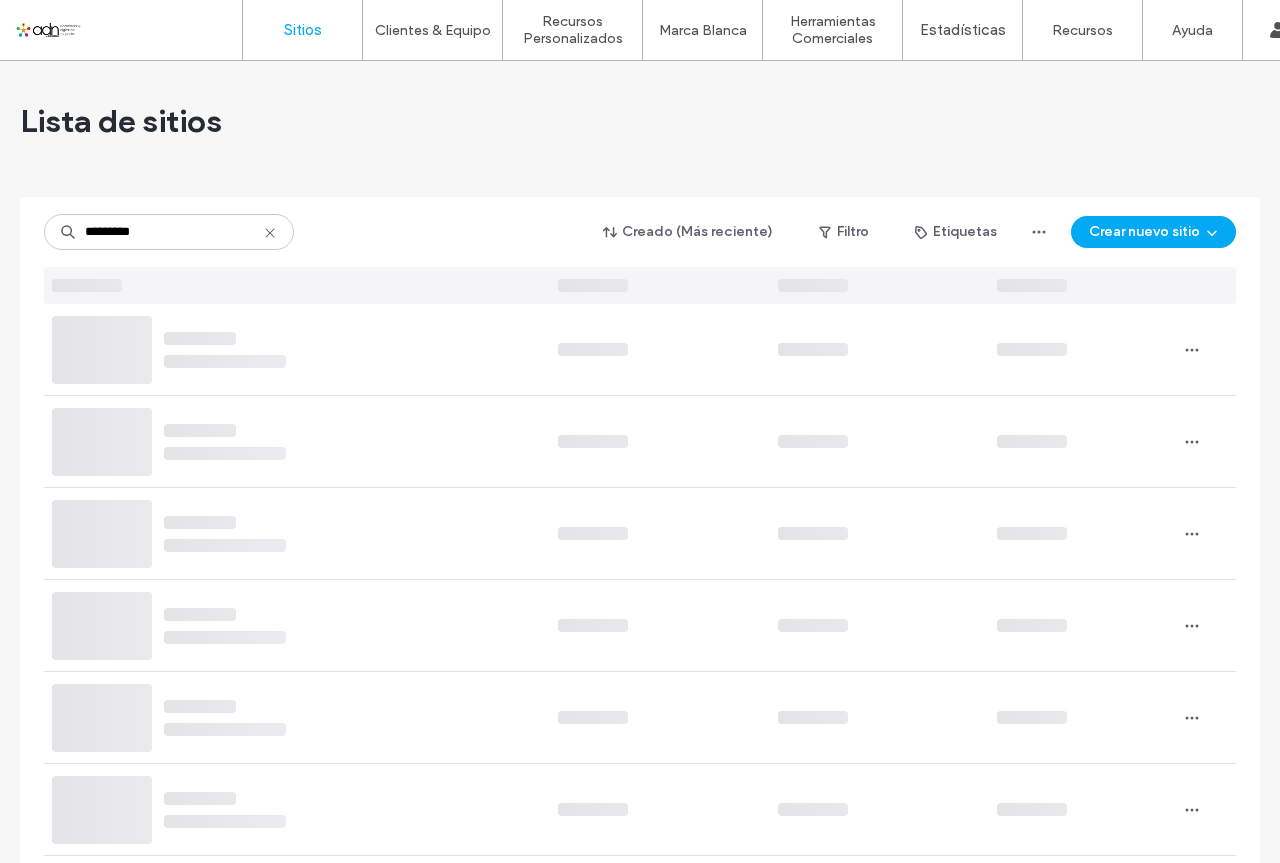 scroll, scrollTop: 0, scrollLeft: 0, axis: both 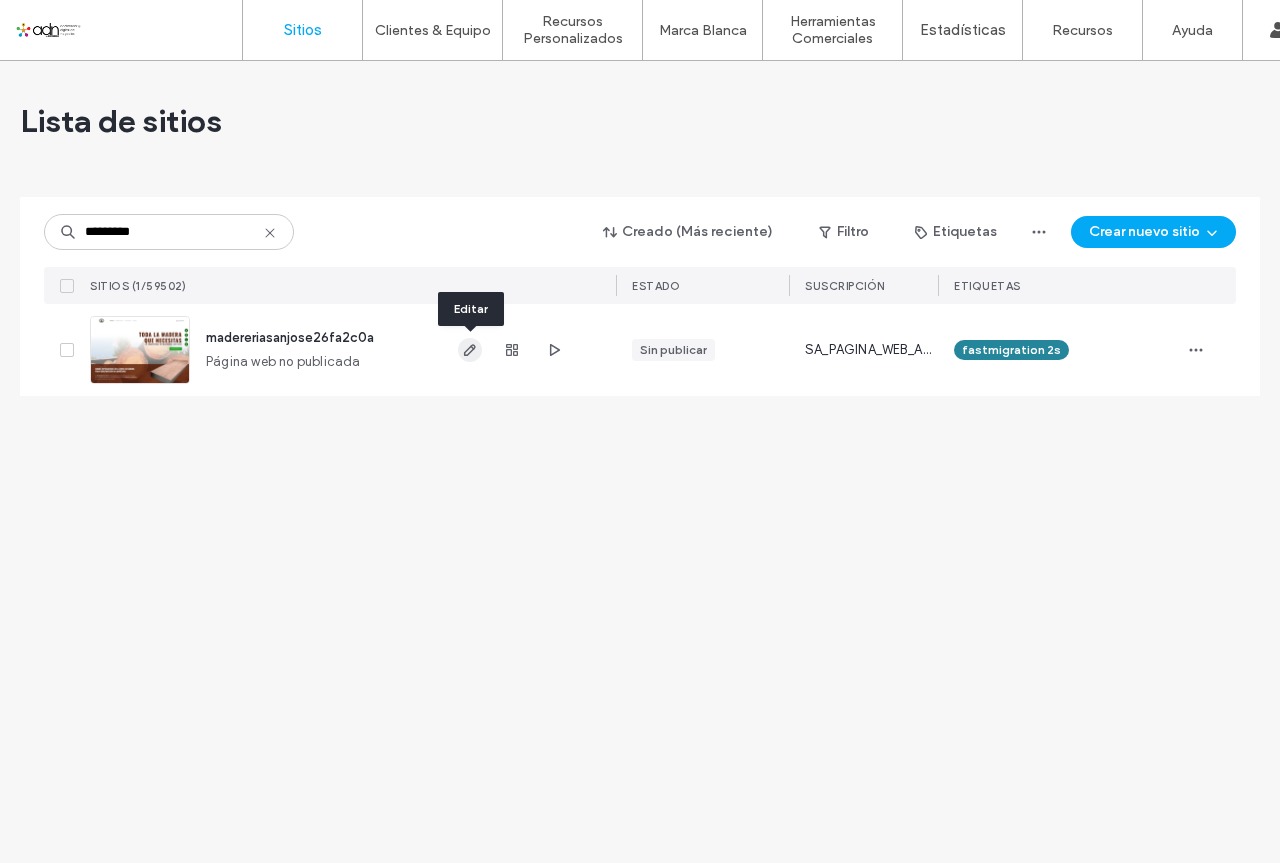 type on "*********" 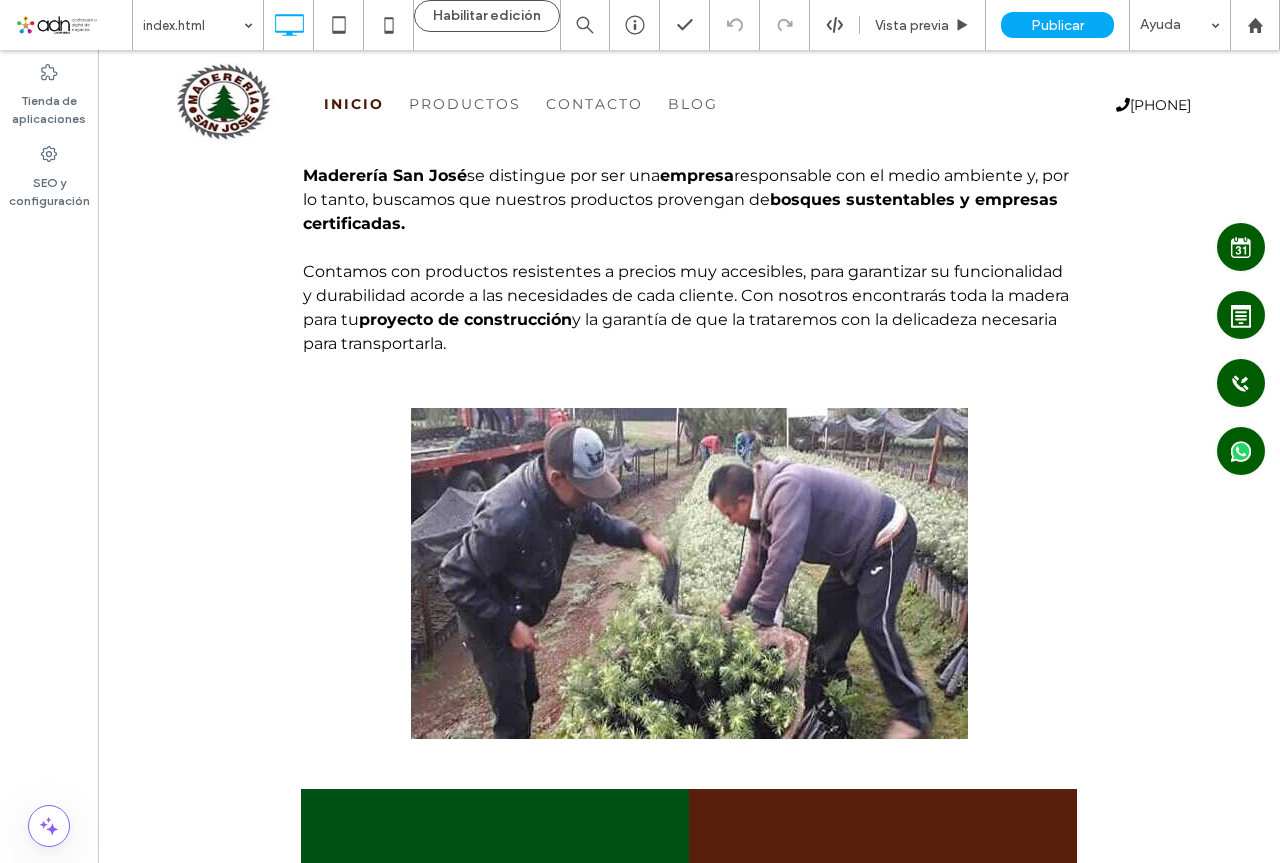 scroll, scrollTop: 1243, scrollLeft: 0, axis: vertical 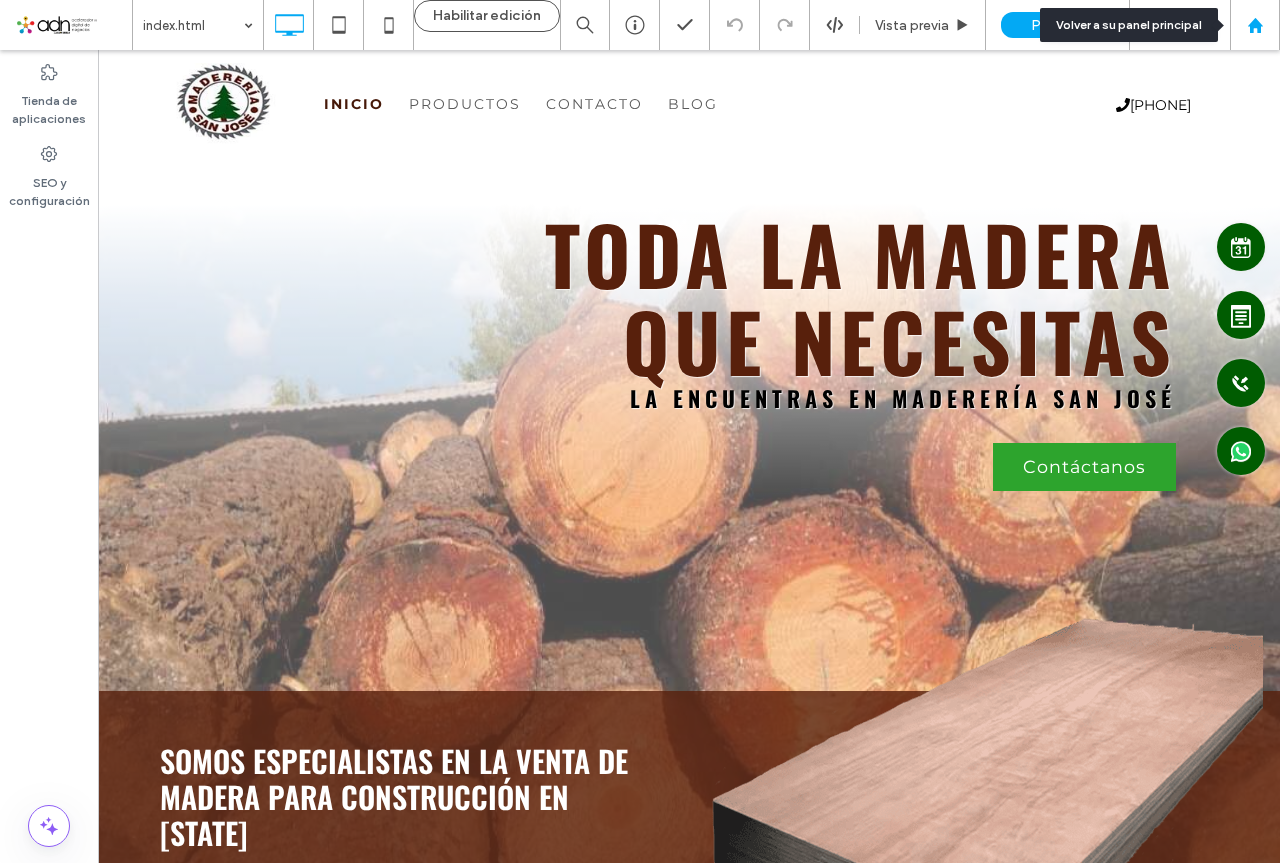 click 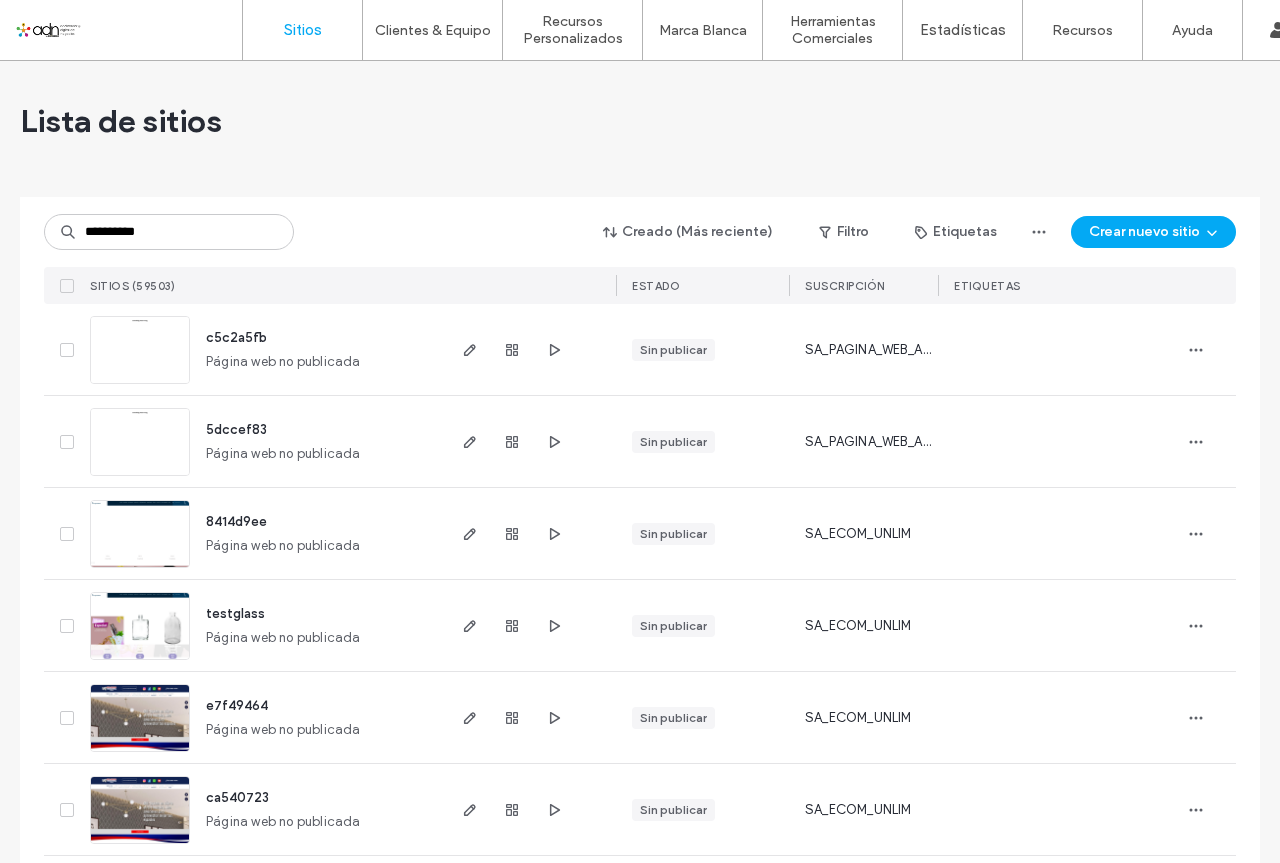 scroll, scrollTop: 0, scrollLeft: 0, axis: both 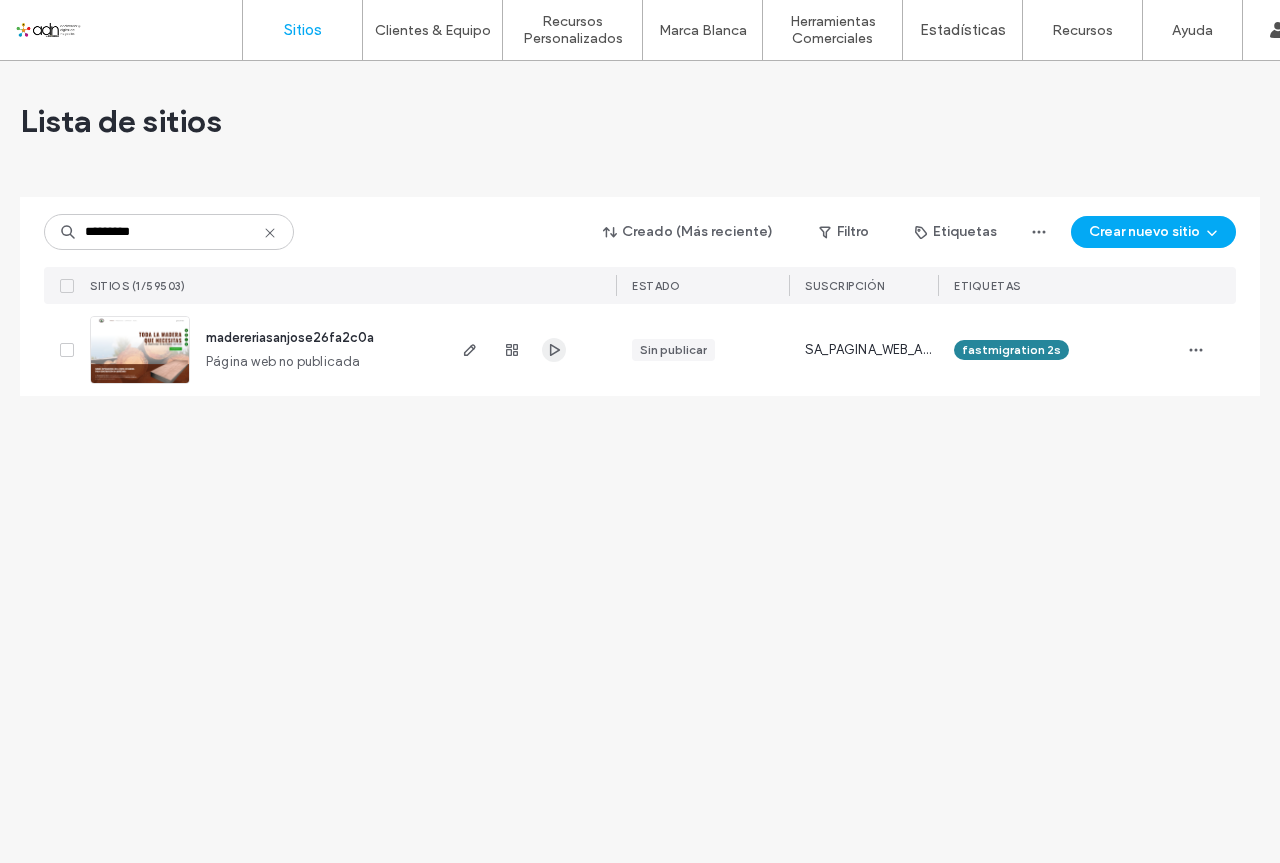 type on "*********" 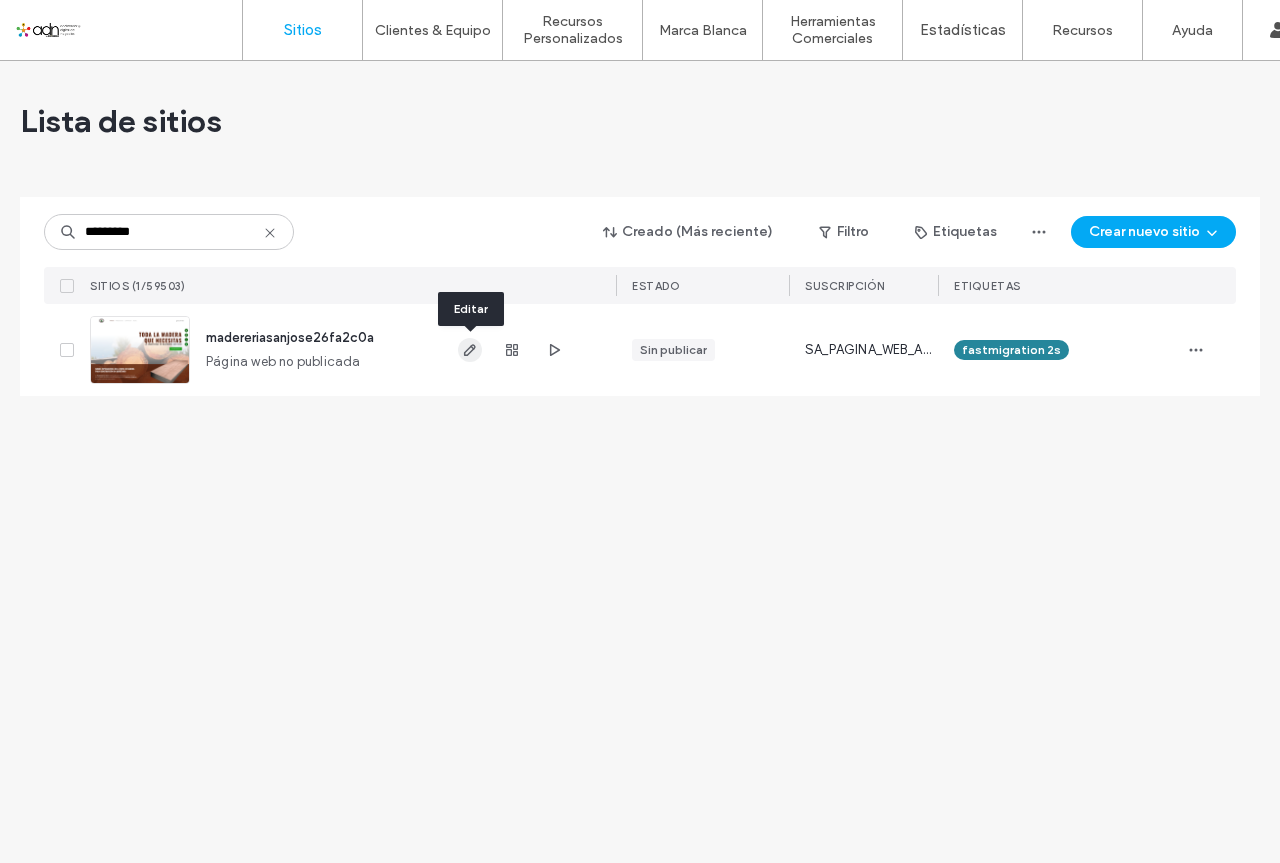 click 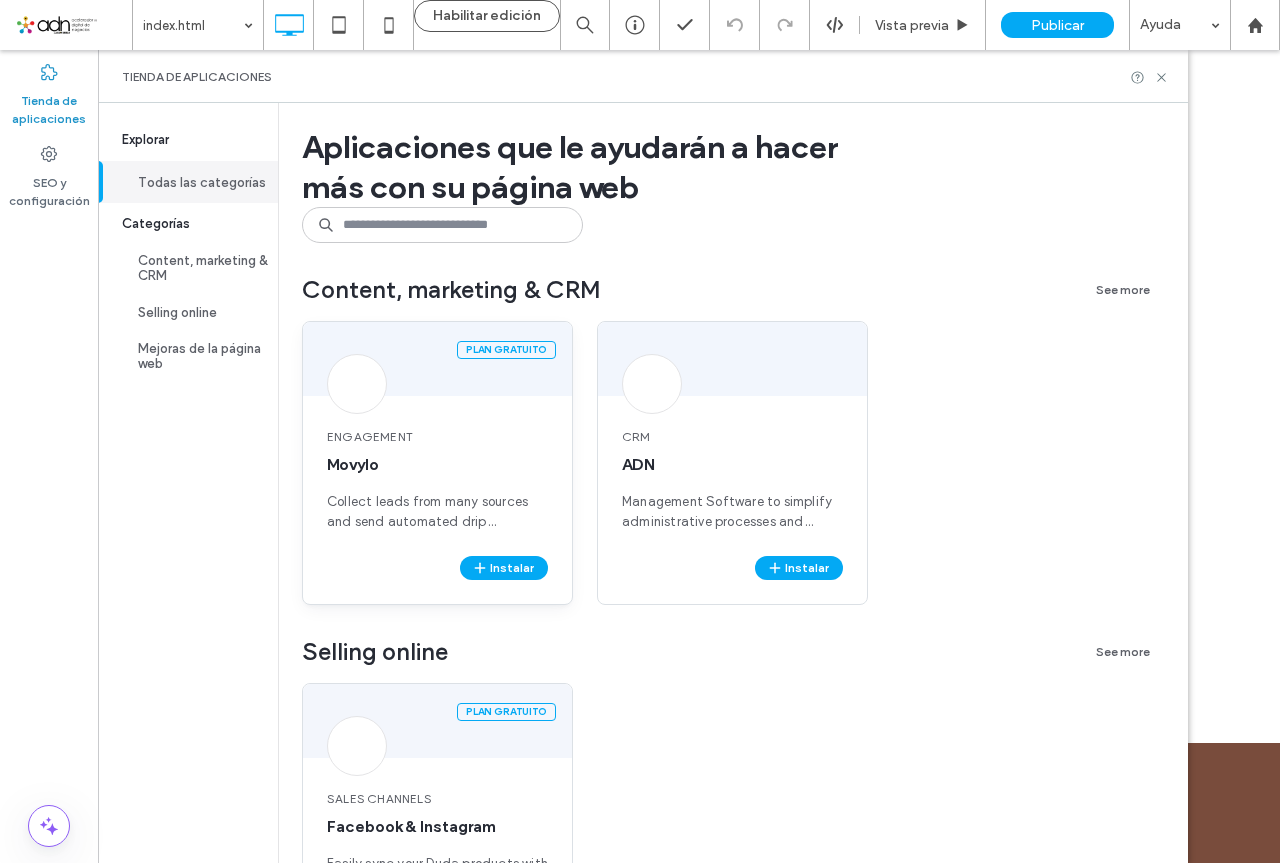 scroll, scrollTop: 0, scrollLeft: 0, axis: both 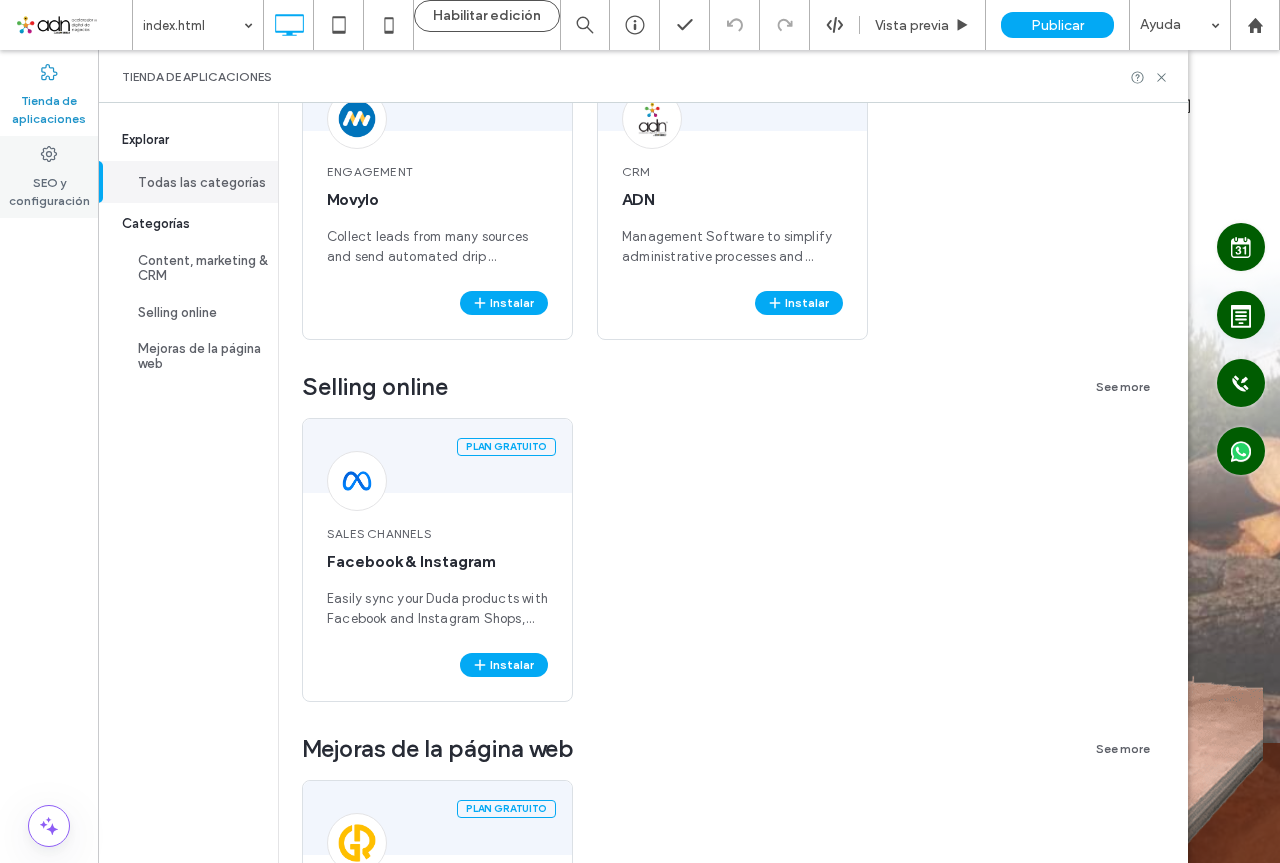 click on "SEO y configuración" at bounding box center (49, 187) 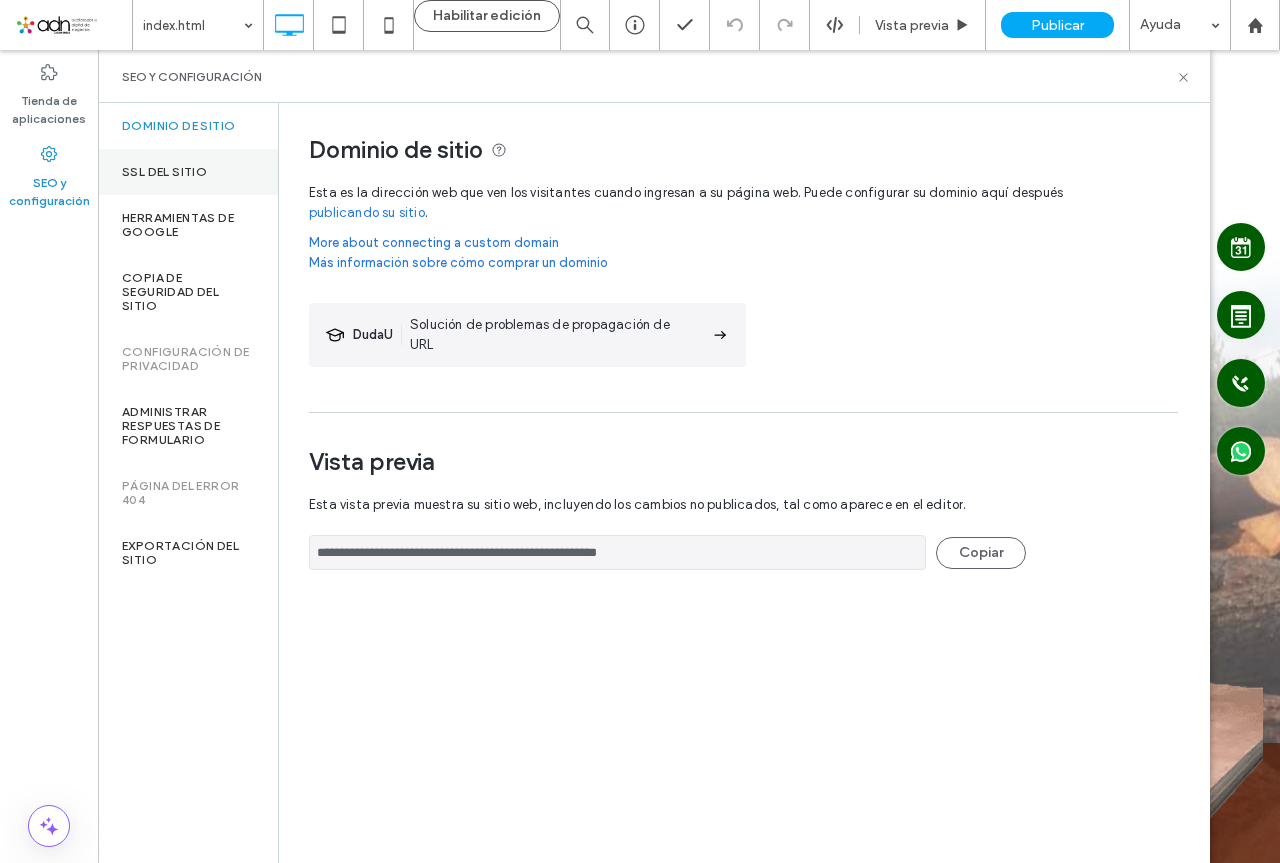 click on "SSL del sitio" at bounding box center (164, 172) 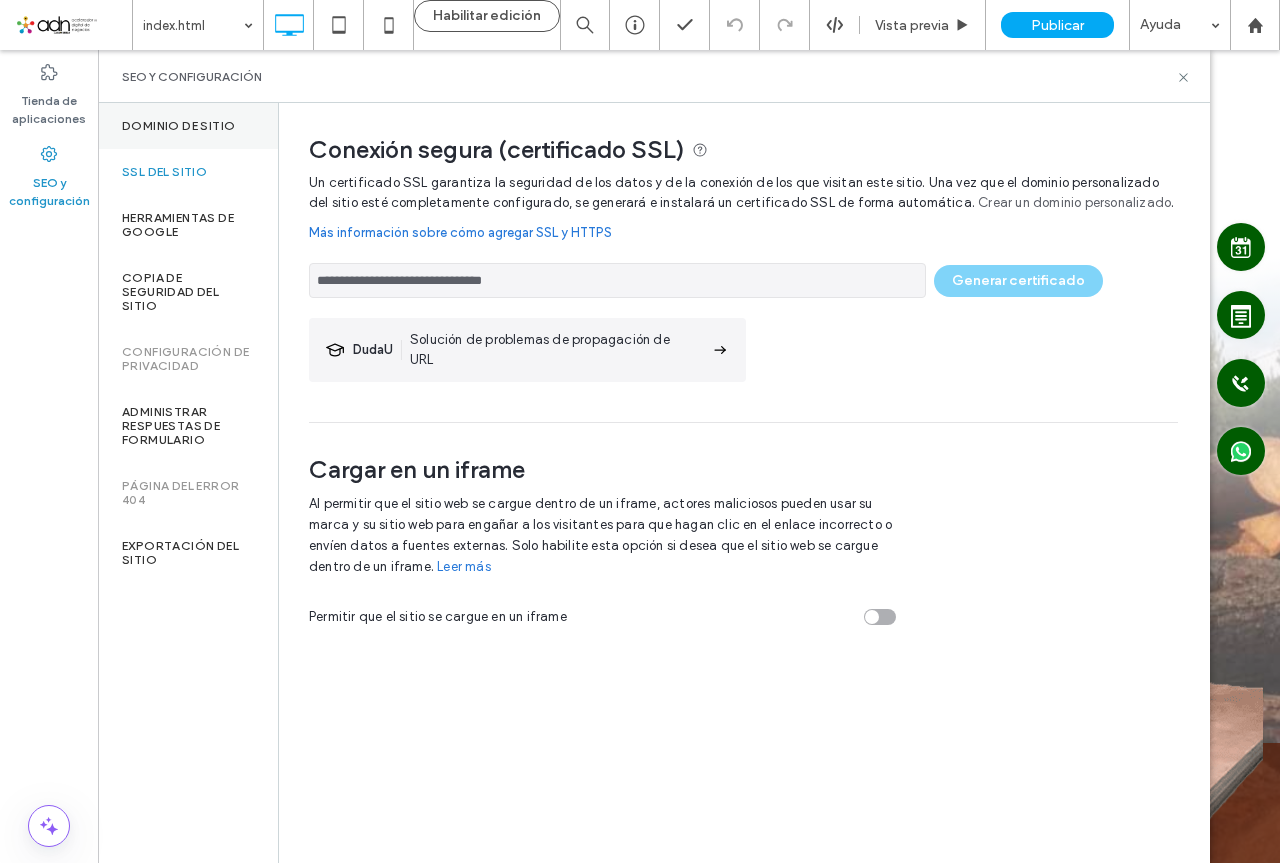 click on "Dominio de sitio" at bounding box center (178, 126) 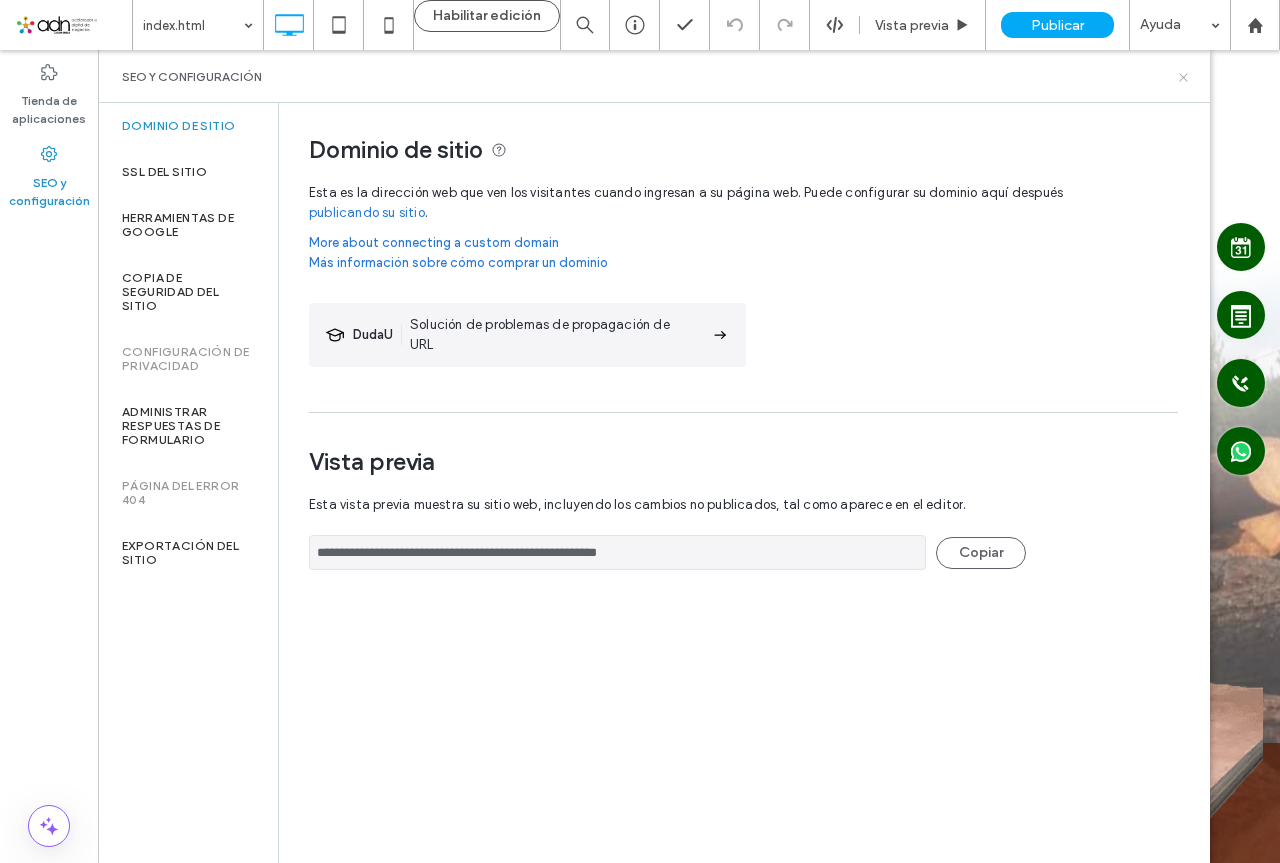 click 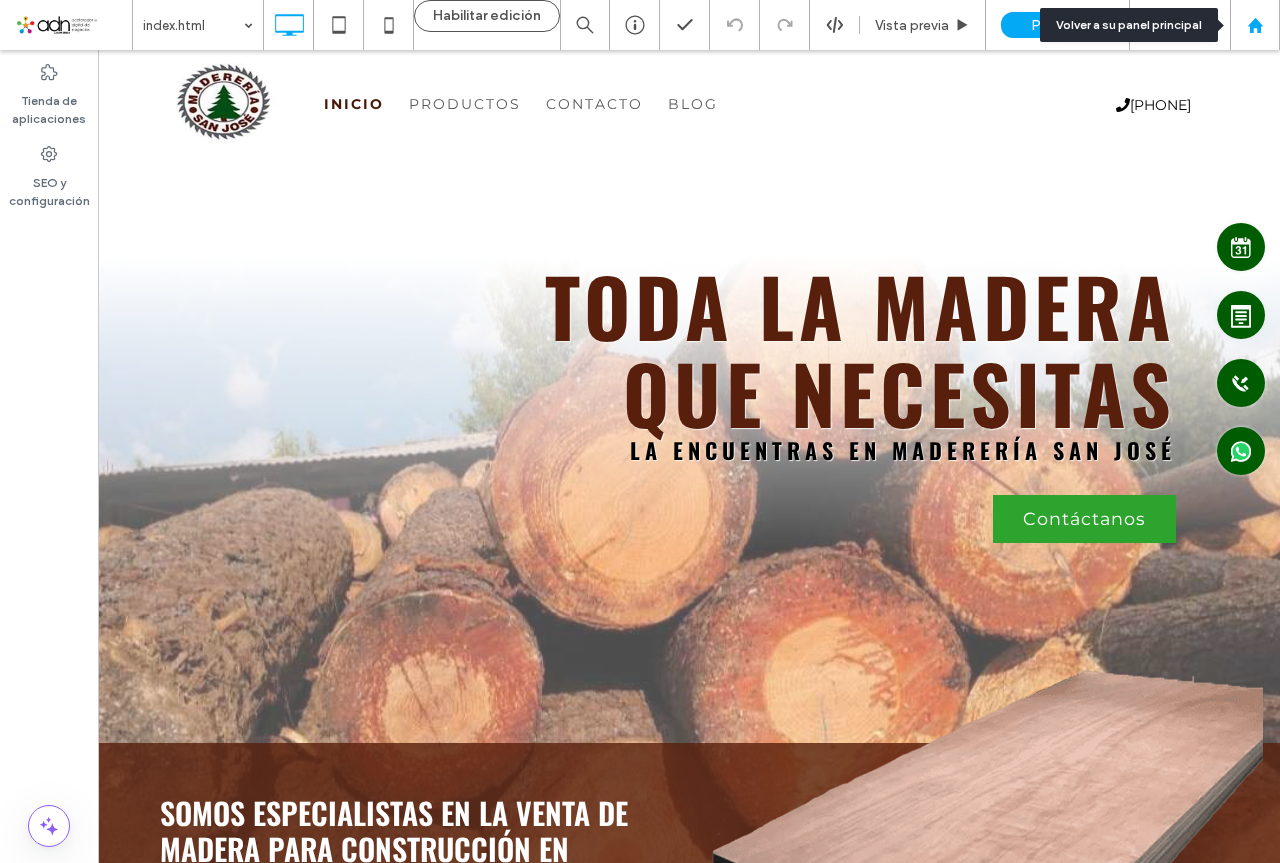 click at bounding box center [1255, 25] 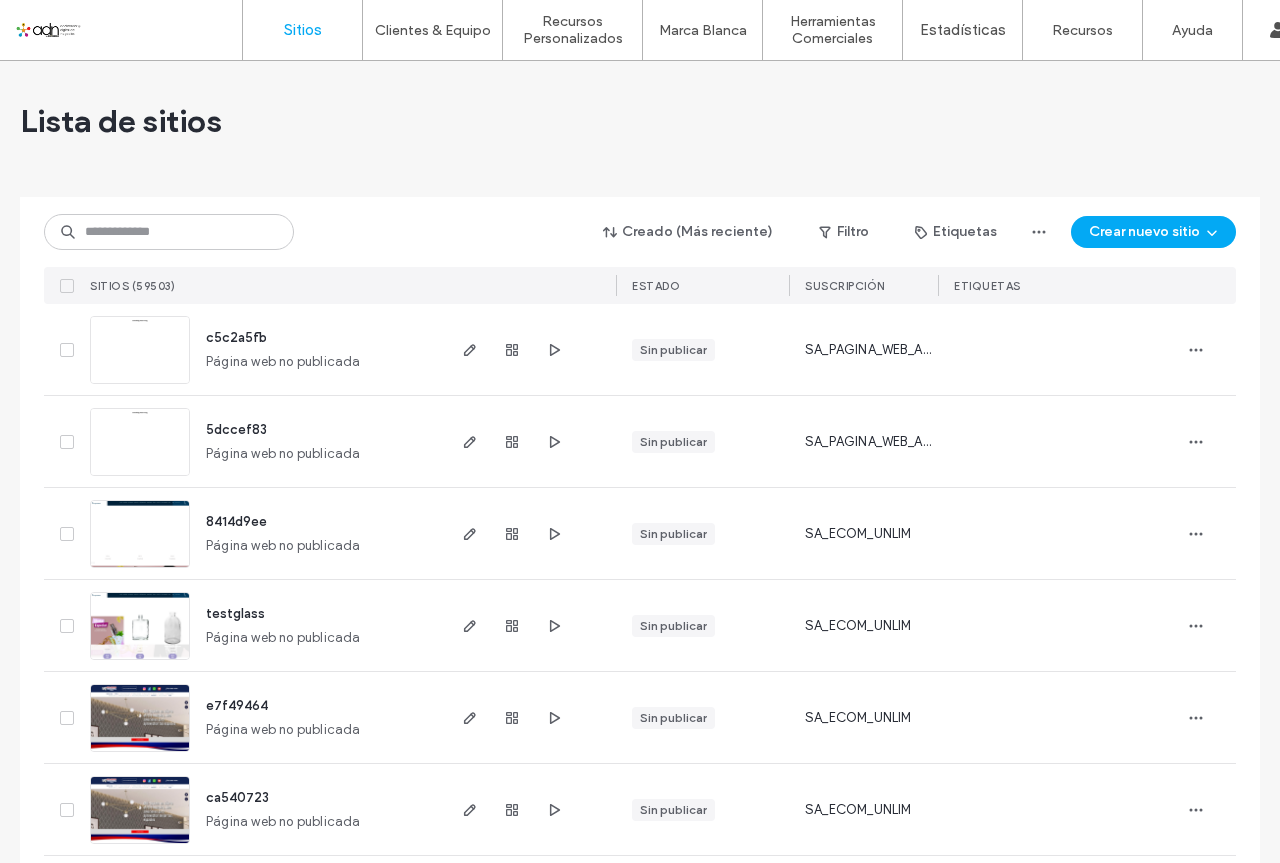 scroll, scrollTop: 0, scrollLeft: 0, axis: both 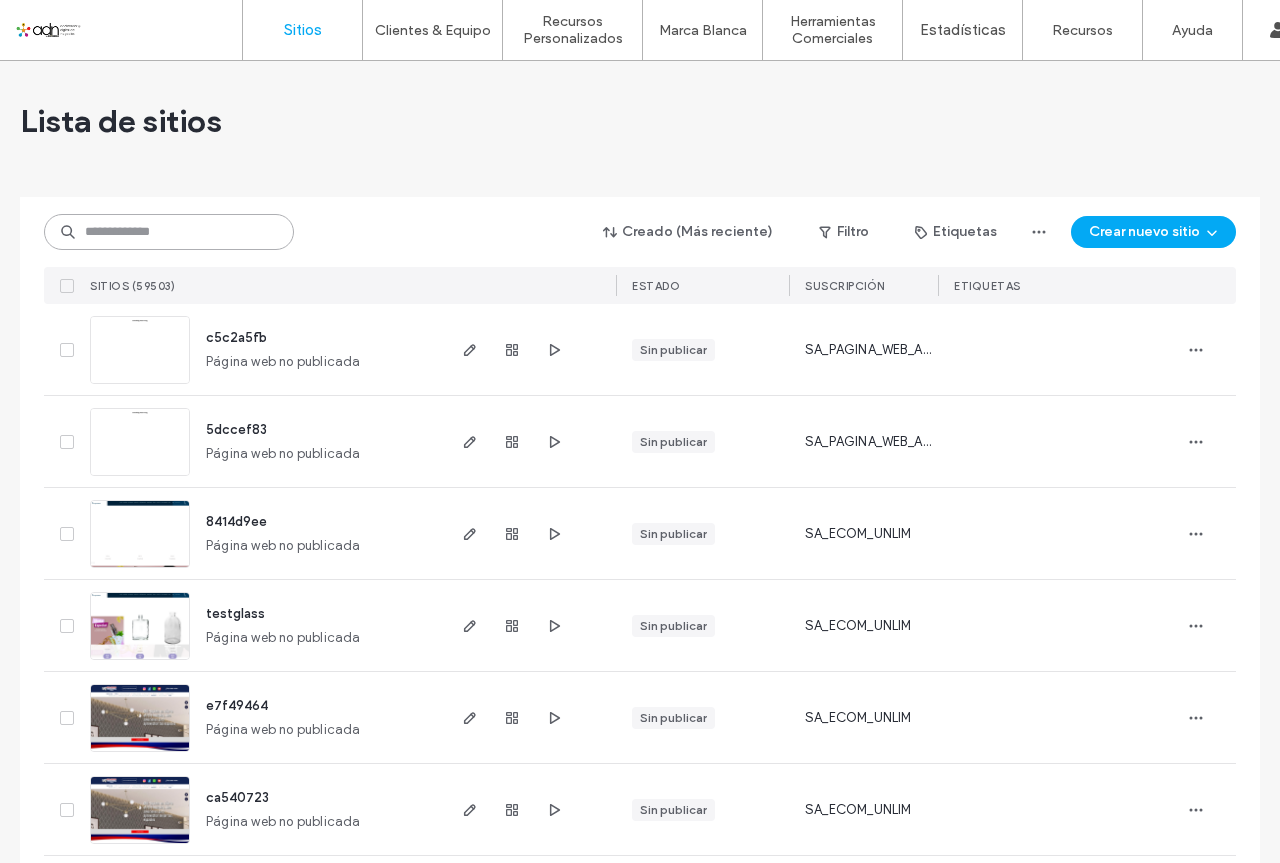 click at bounding box center [169, 232] 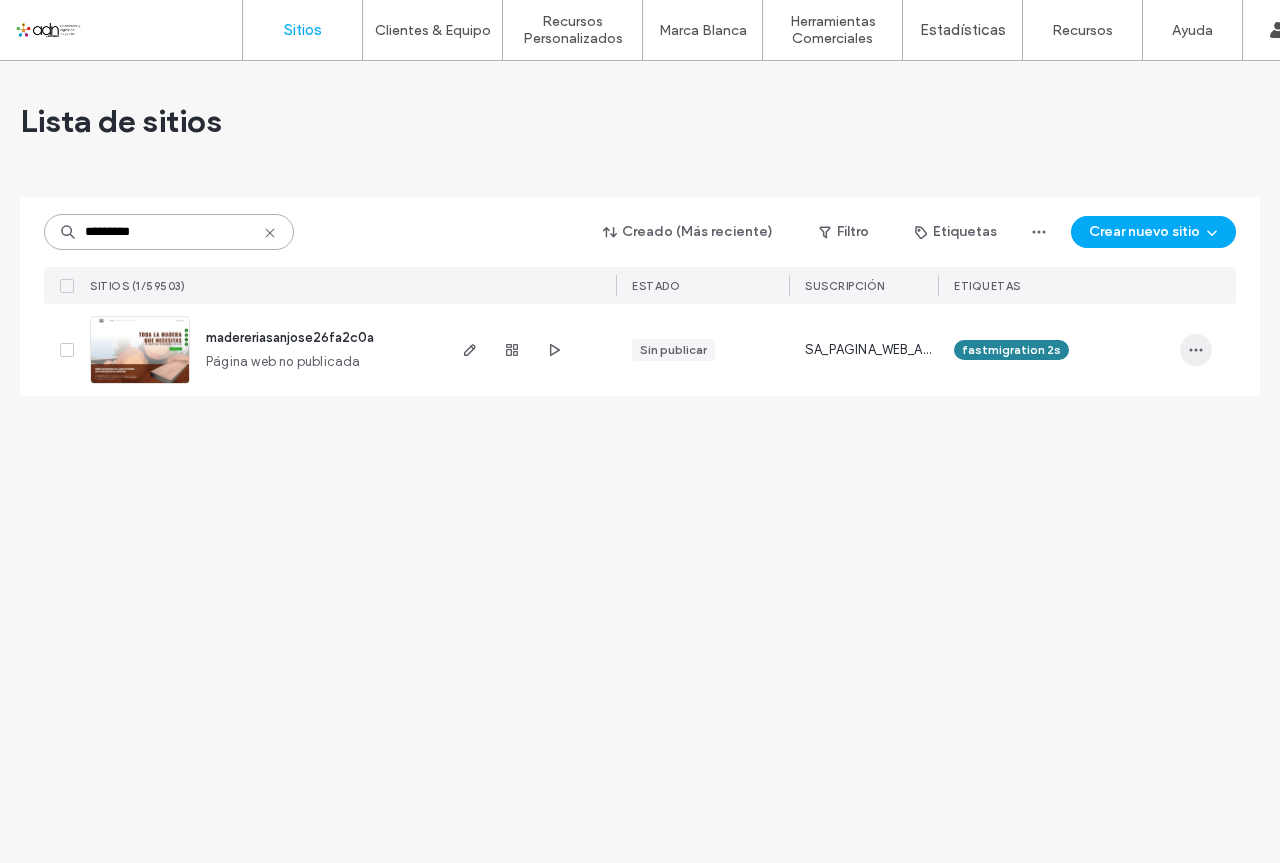 type on "*********" 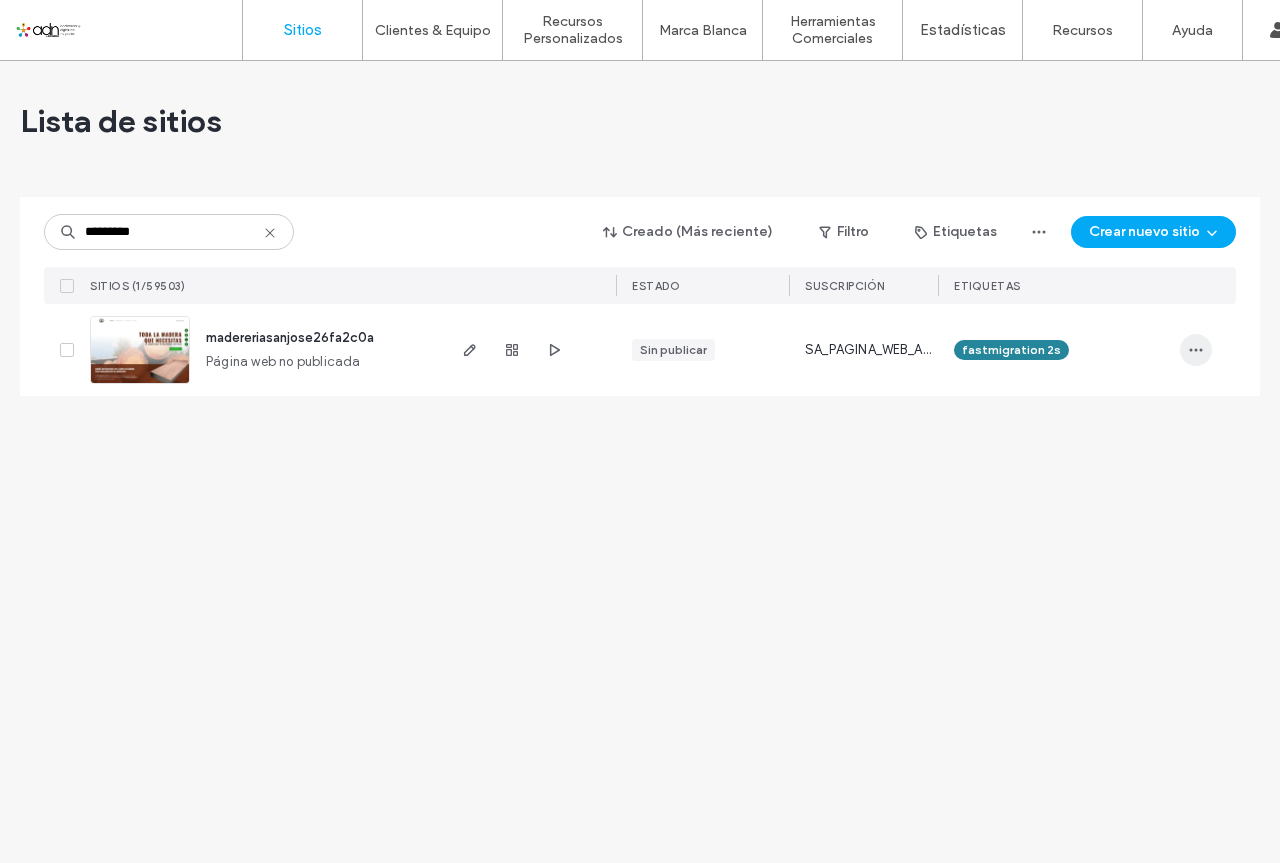 click 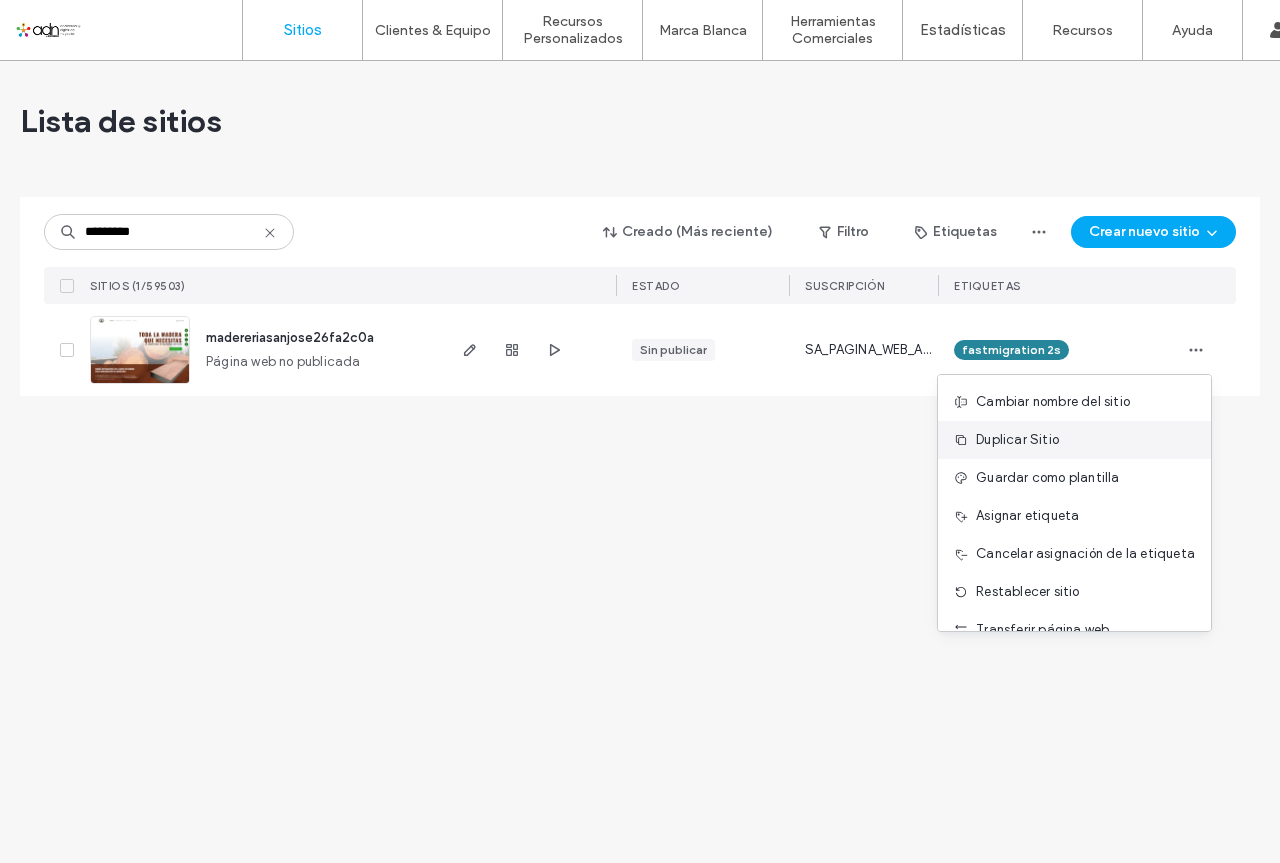 click on "Duplicar Sitio" at bounding box center [1017, 440] 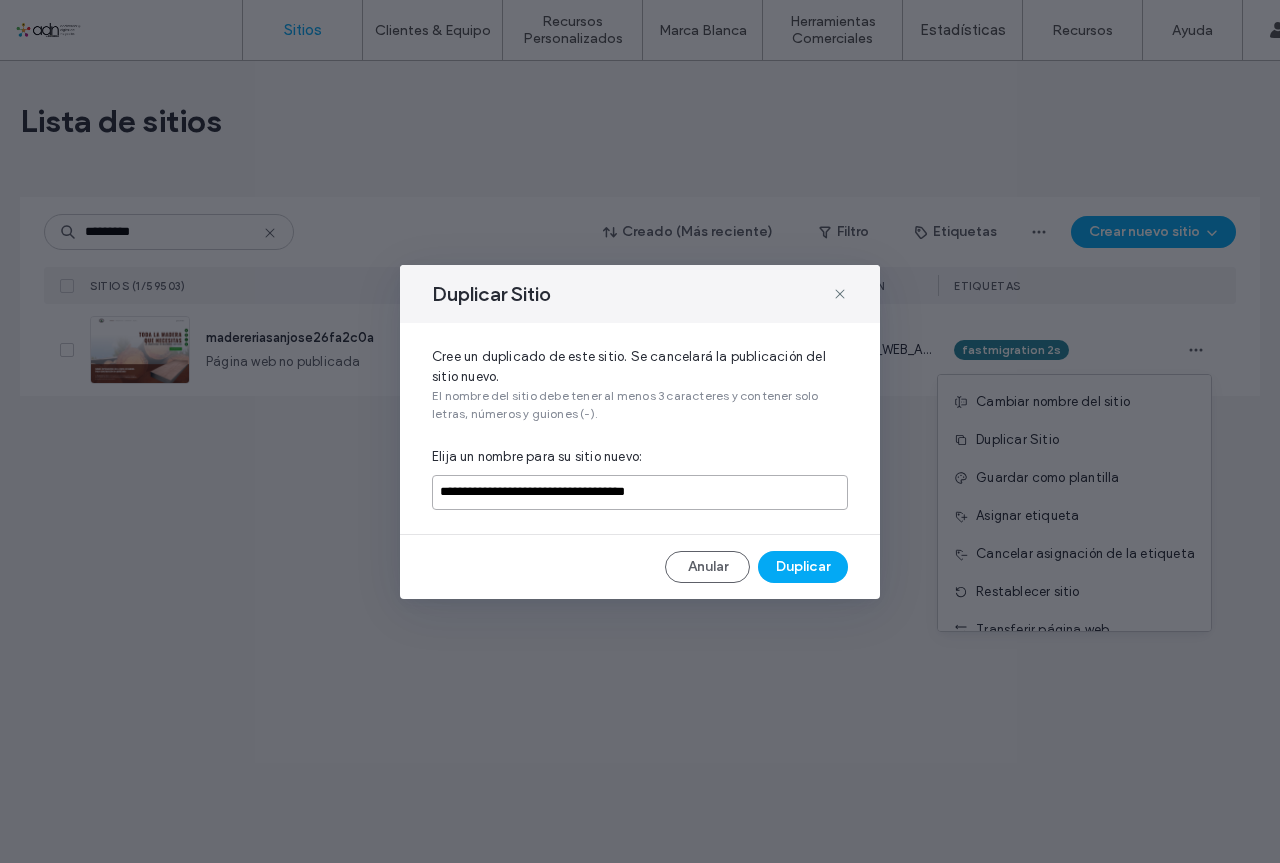drag, startPoint x: 698, startPoint y: 496, endPoint x: 524, endPoint y: 497, distance: 174.00287 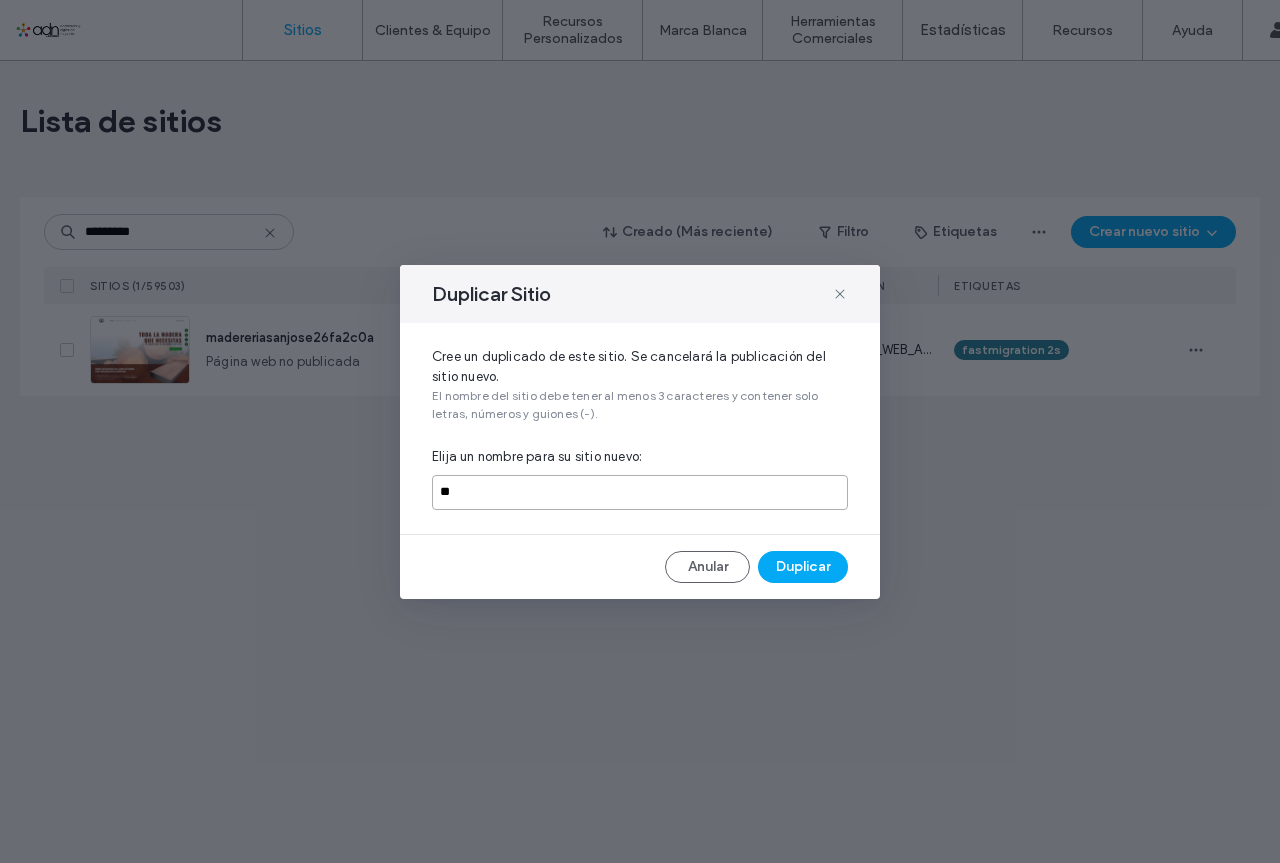 type on "*" 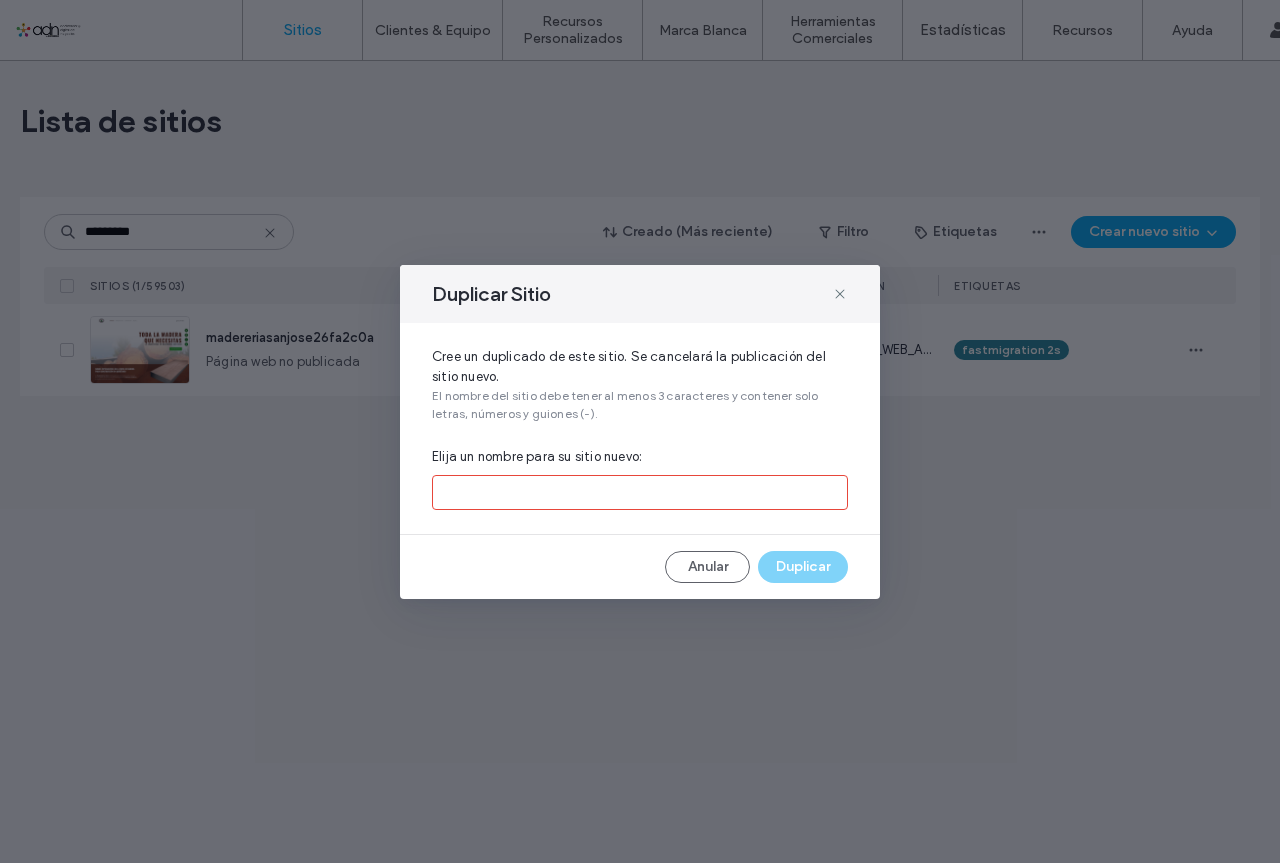 paste on "*********" 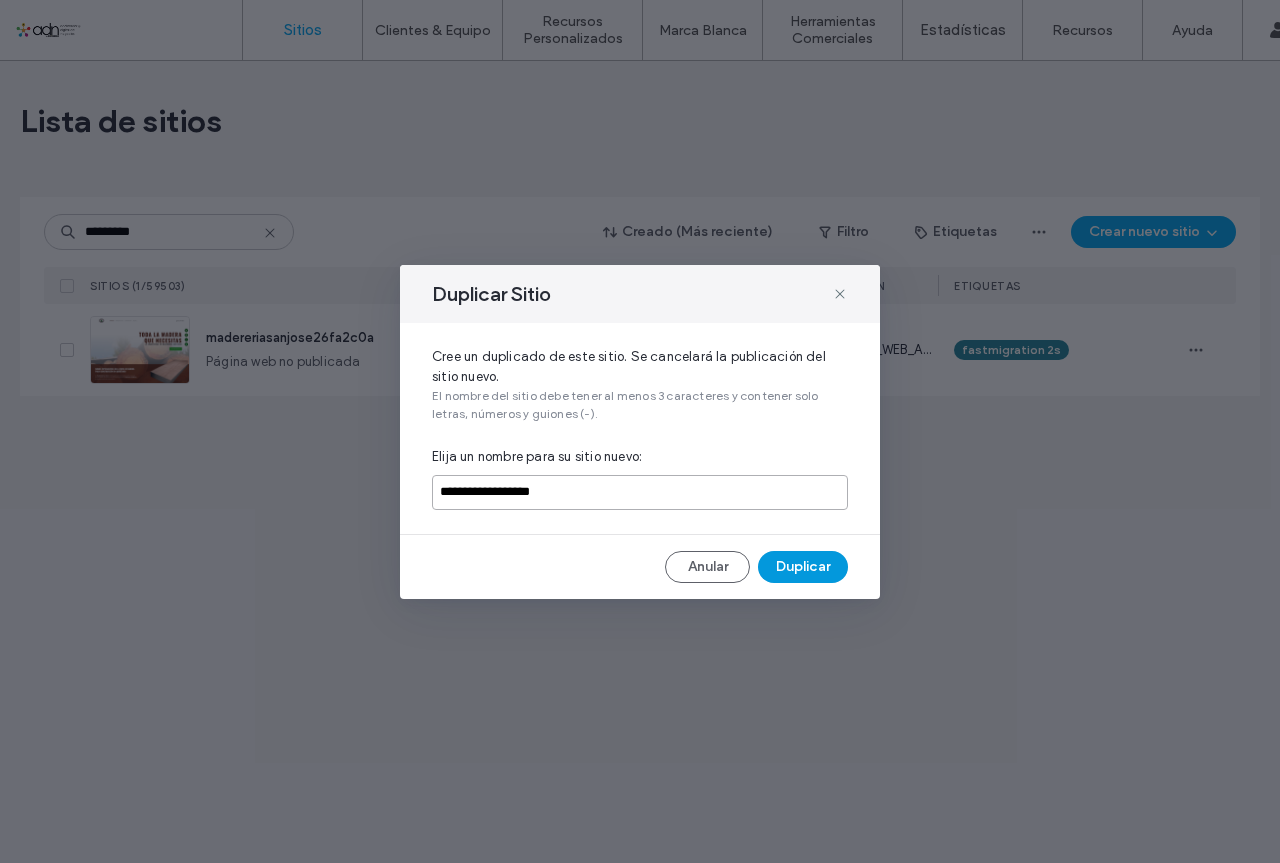 type on "**********" 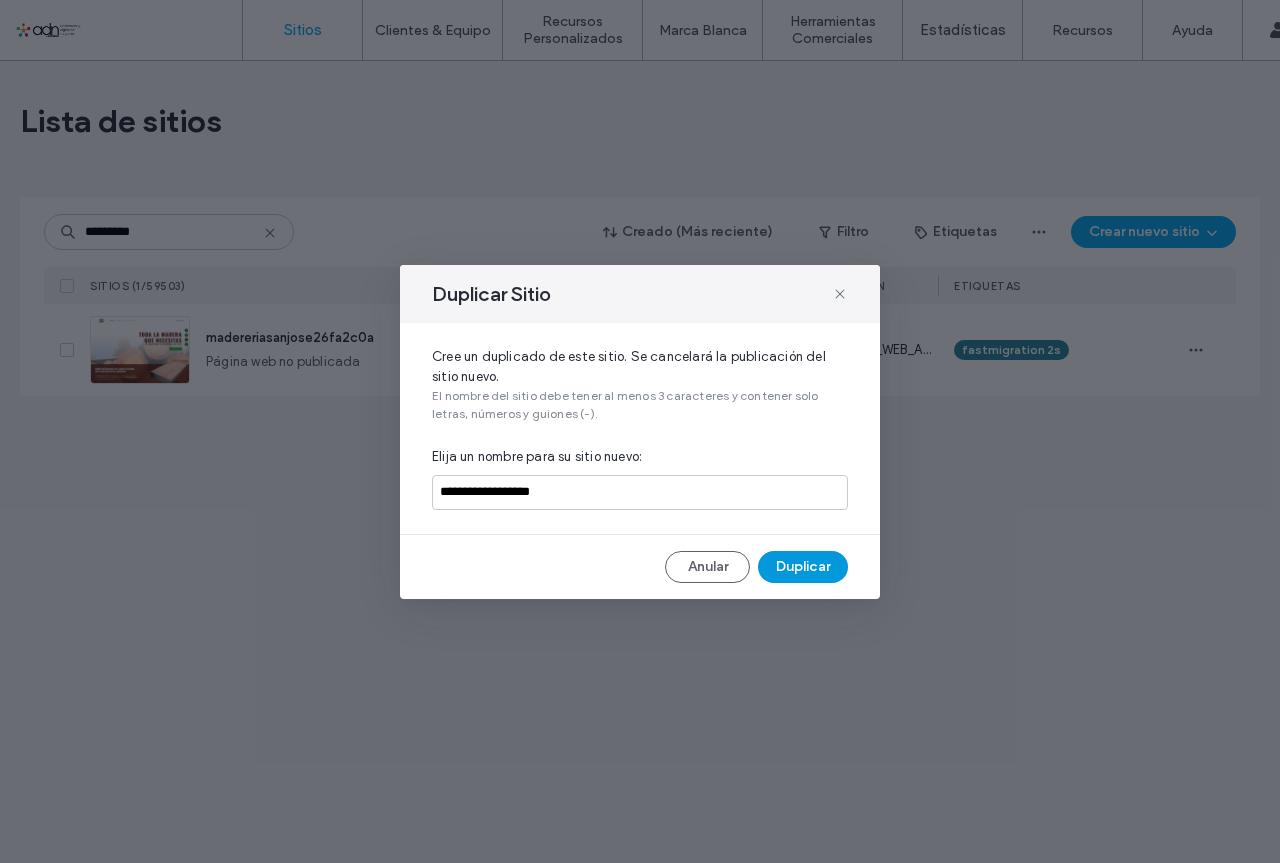 click on "Duplicar" at bounding box center [803, 567] 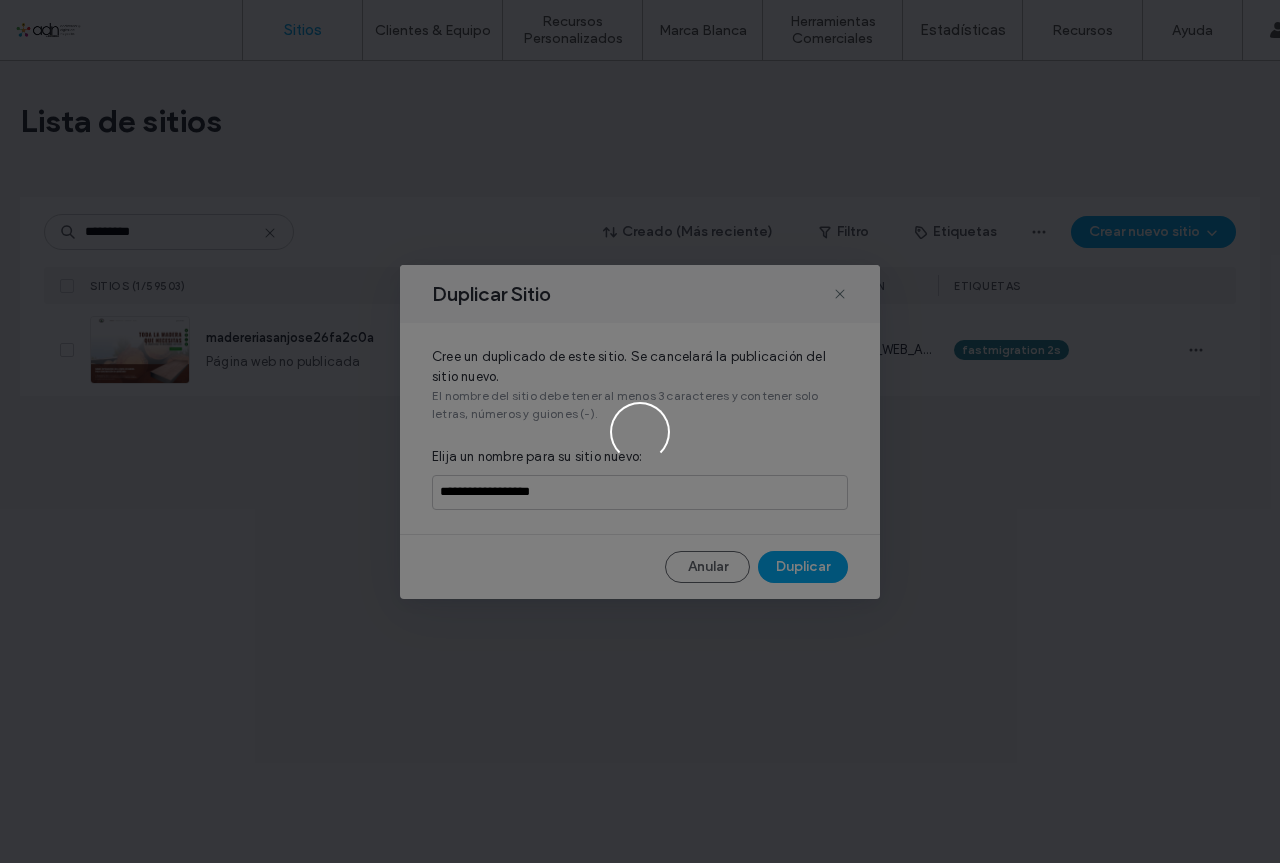 type 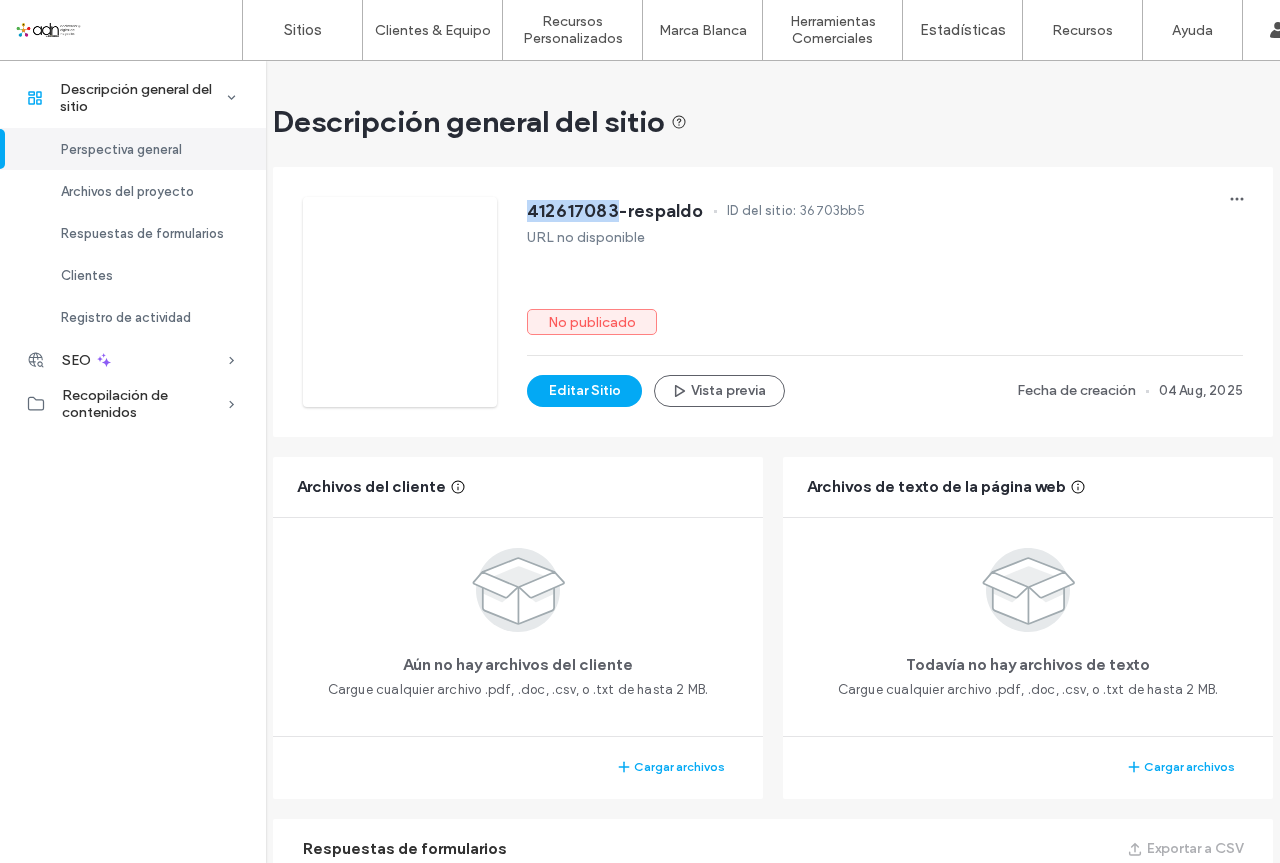 drag, startPoint x: 521, startPoint y: 215, endPoint x: 607, endPoint y: 211, distance: 86.09297 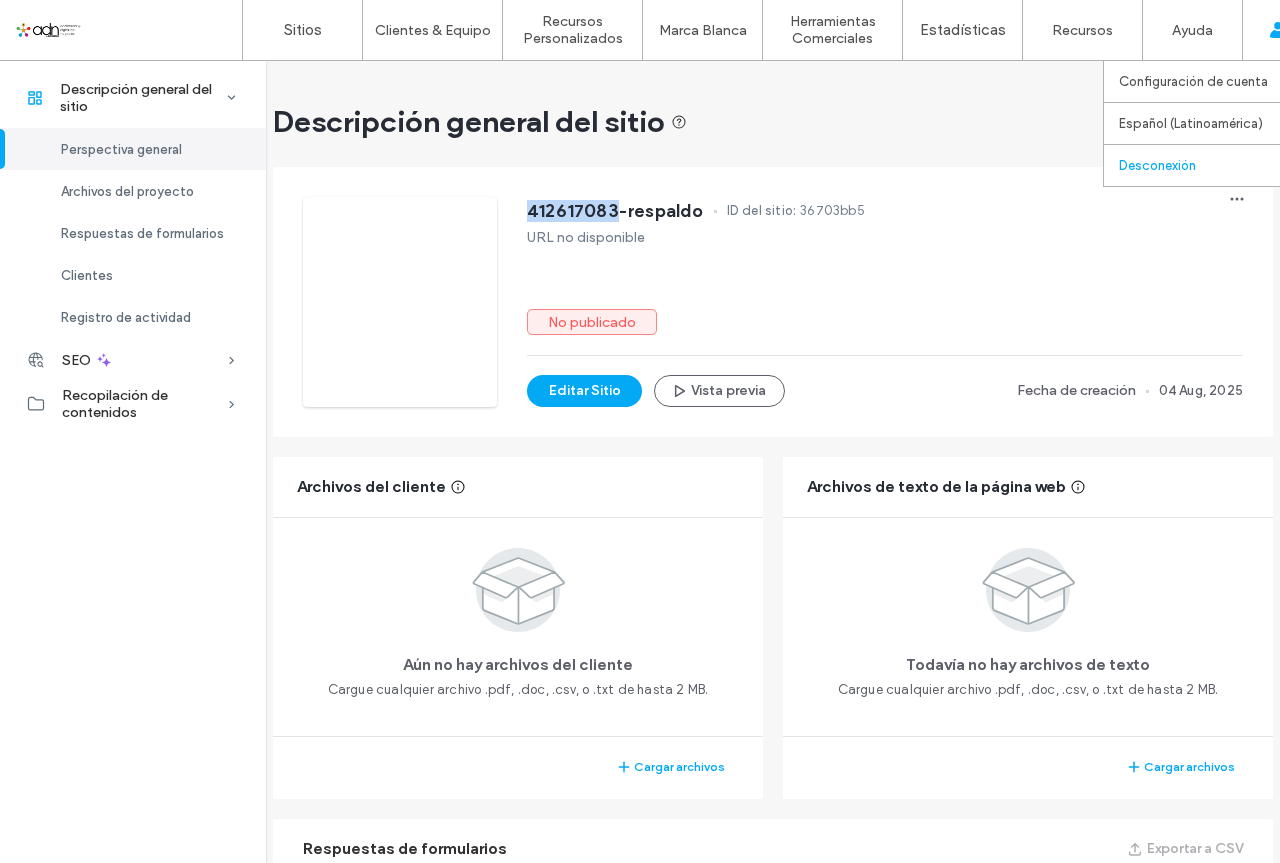 click on "Desconexión" at bounding box center [1157, 165] 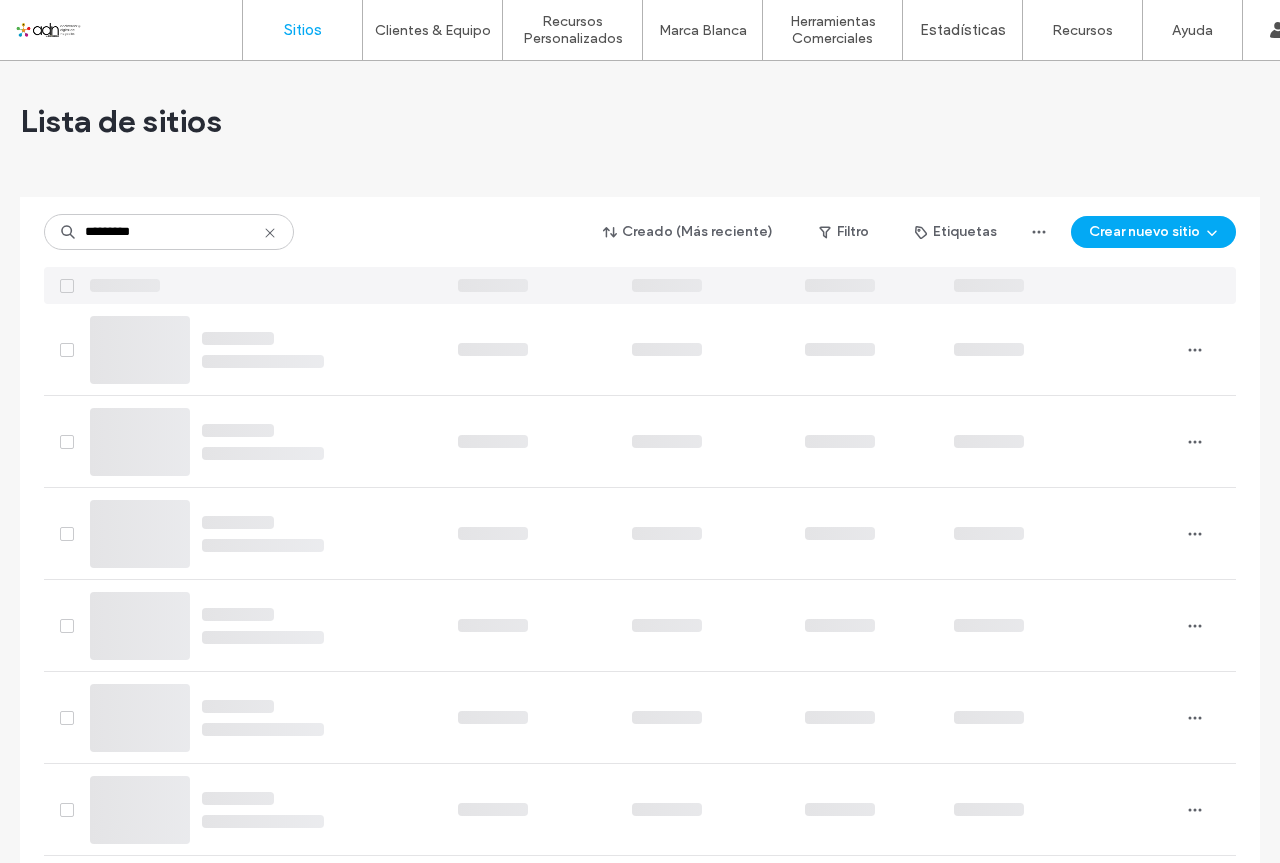 scroll, scrollTop: 0, scrollLeft: 0, axis: both 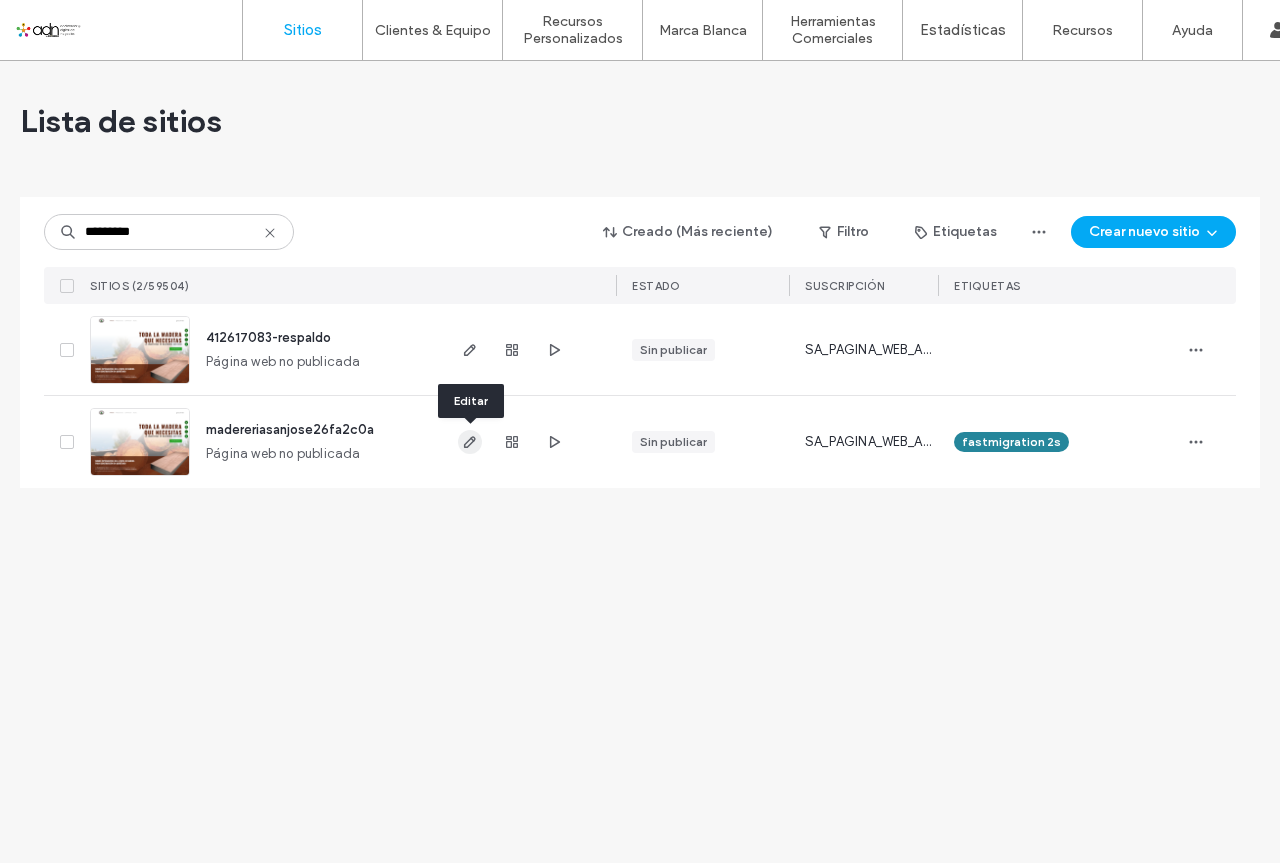 type on "*********" 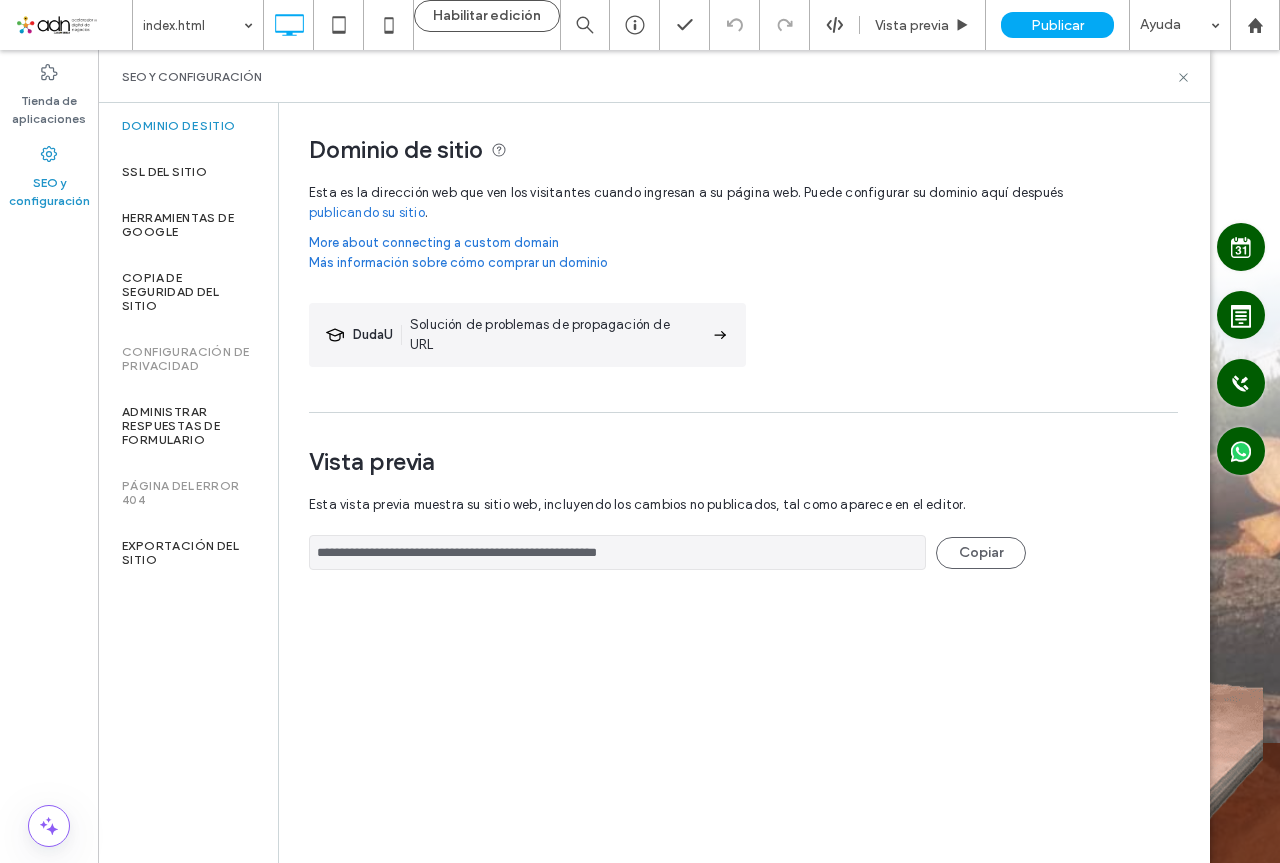 scroll, scrollTop: 0, scrollLeft: 0, axis: both 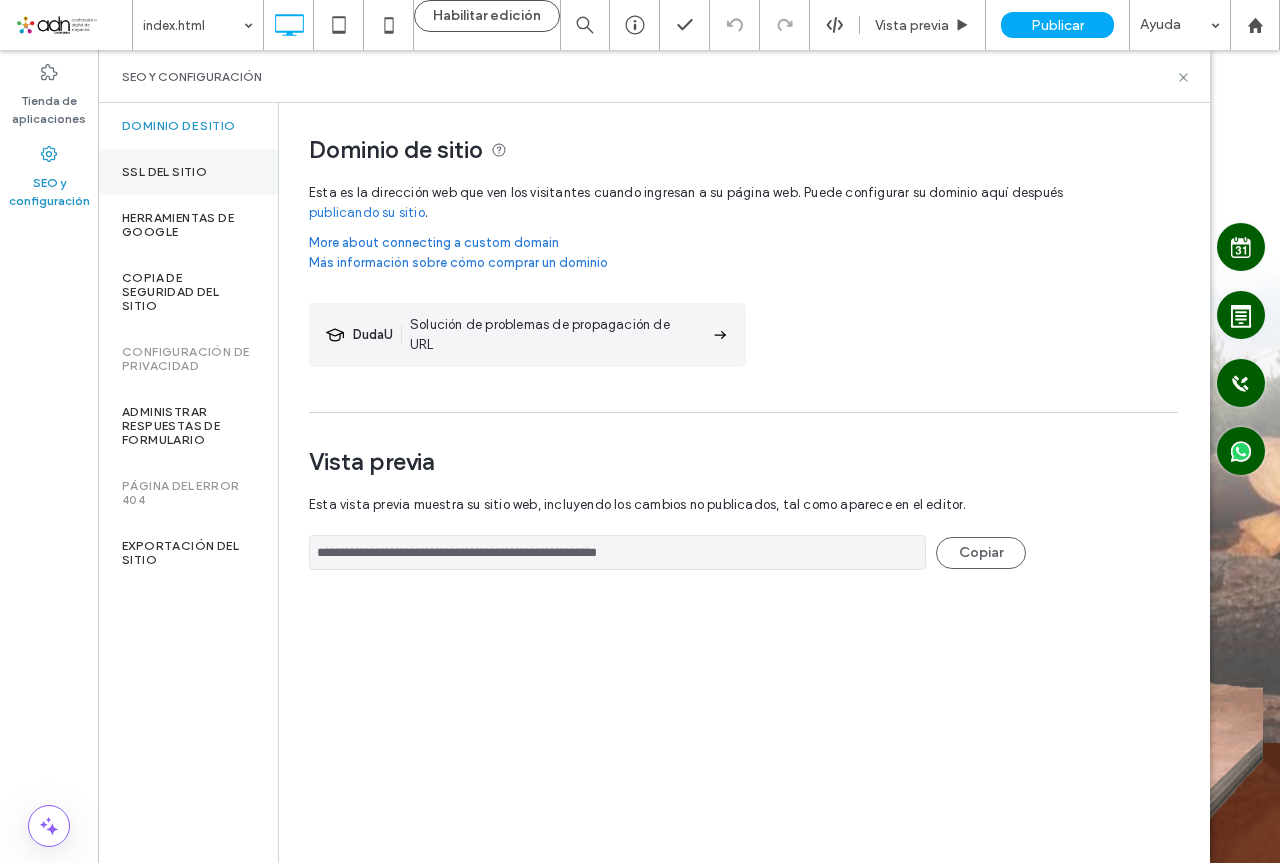 click on "SSL del sitio" at bounding box center (164, 172) 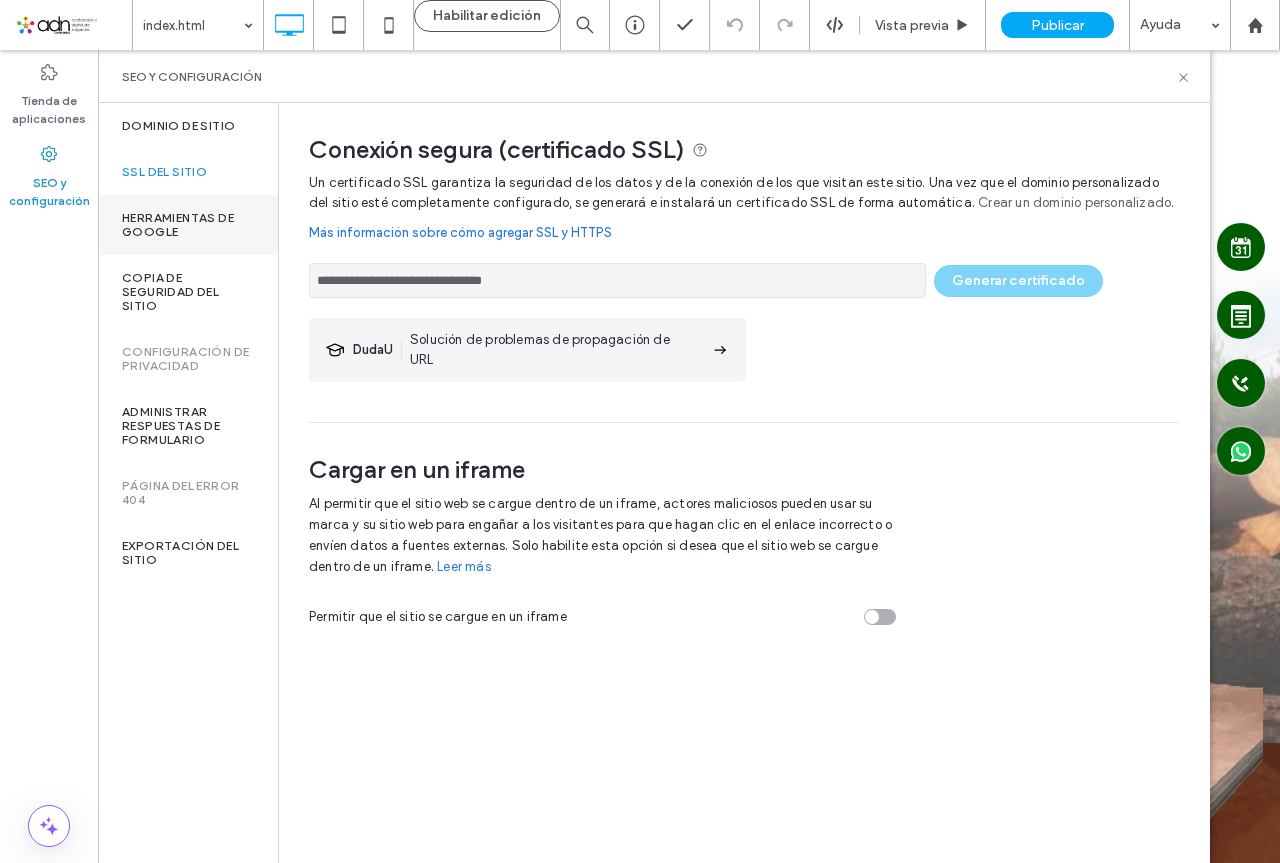 click on "Herramientas de Google" at bounding box center [188, 225] 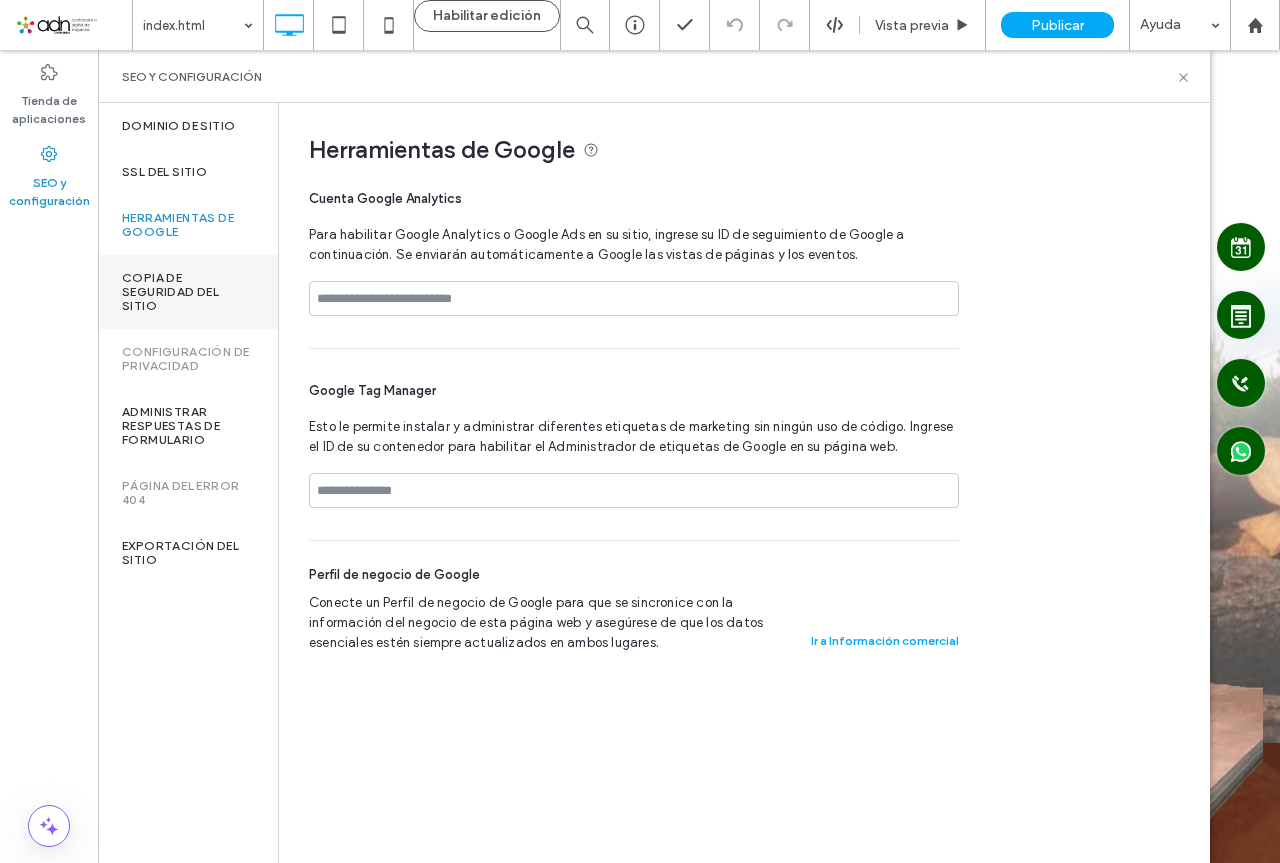 click on "Copia de seguridad del sitio" at bounding box center [188, 292] 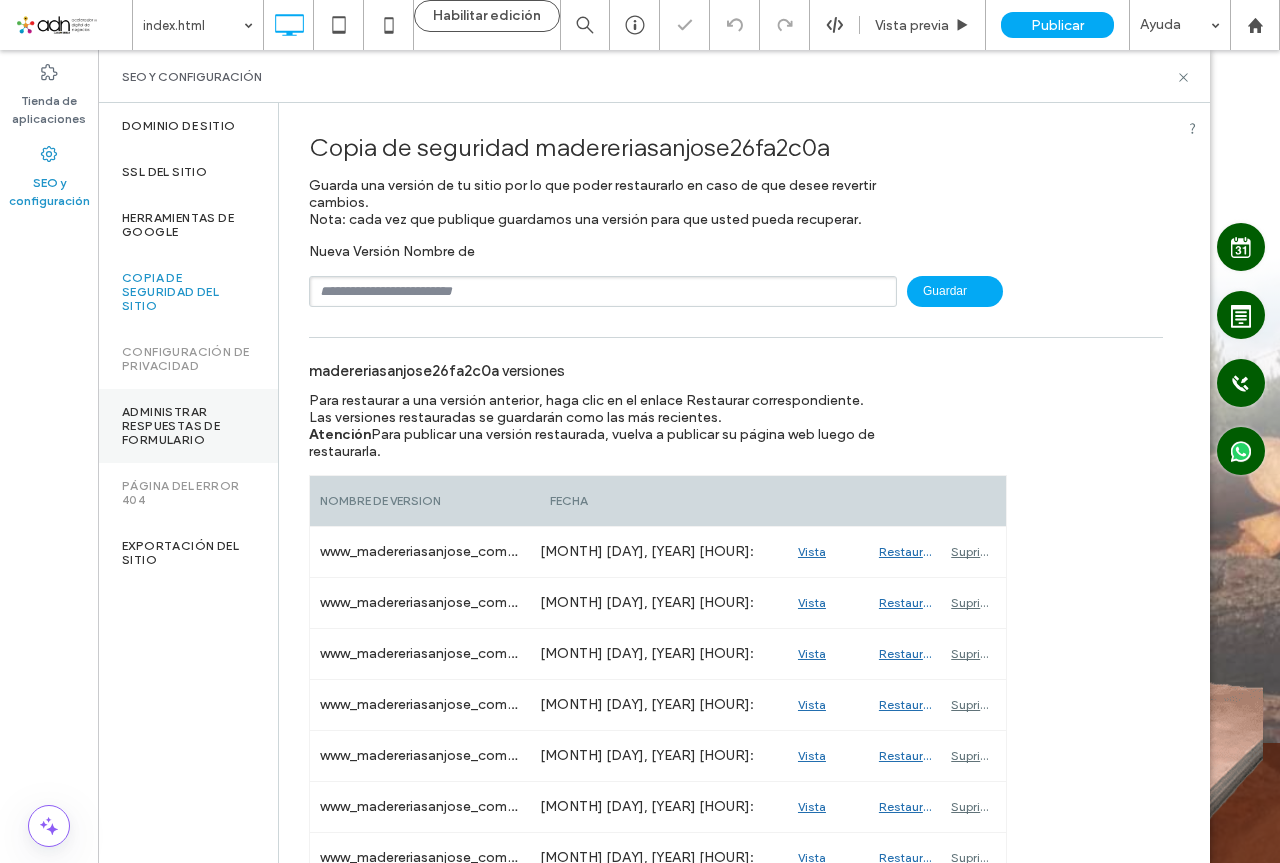 click on "Administrar respuestas de formulario" at bounding box center (188, 426) 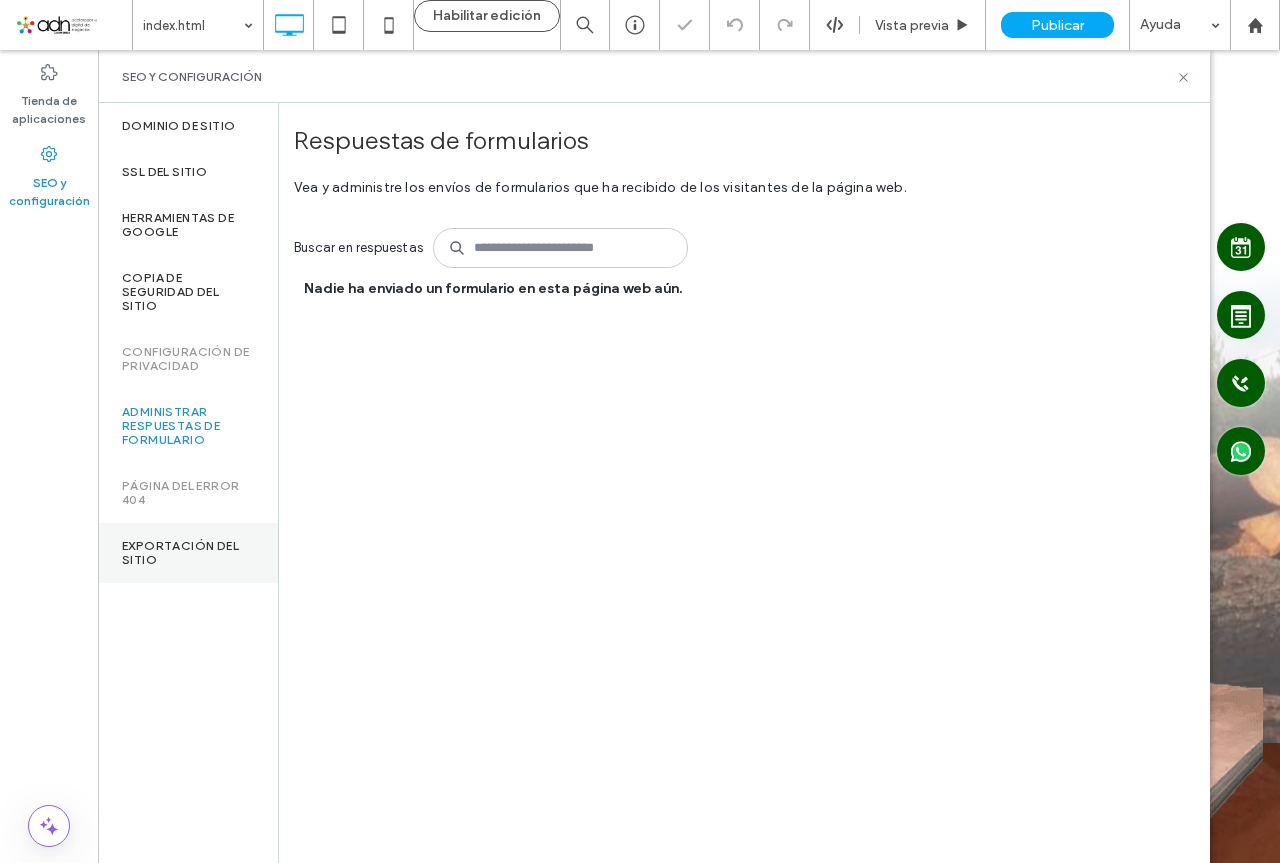 click on "Exportación del sitio" at bounding box center [188, 553] 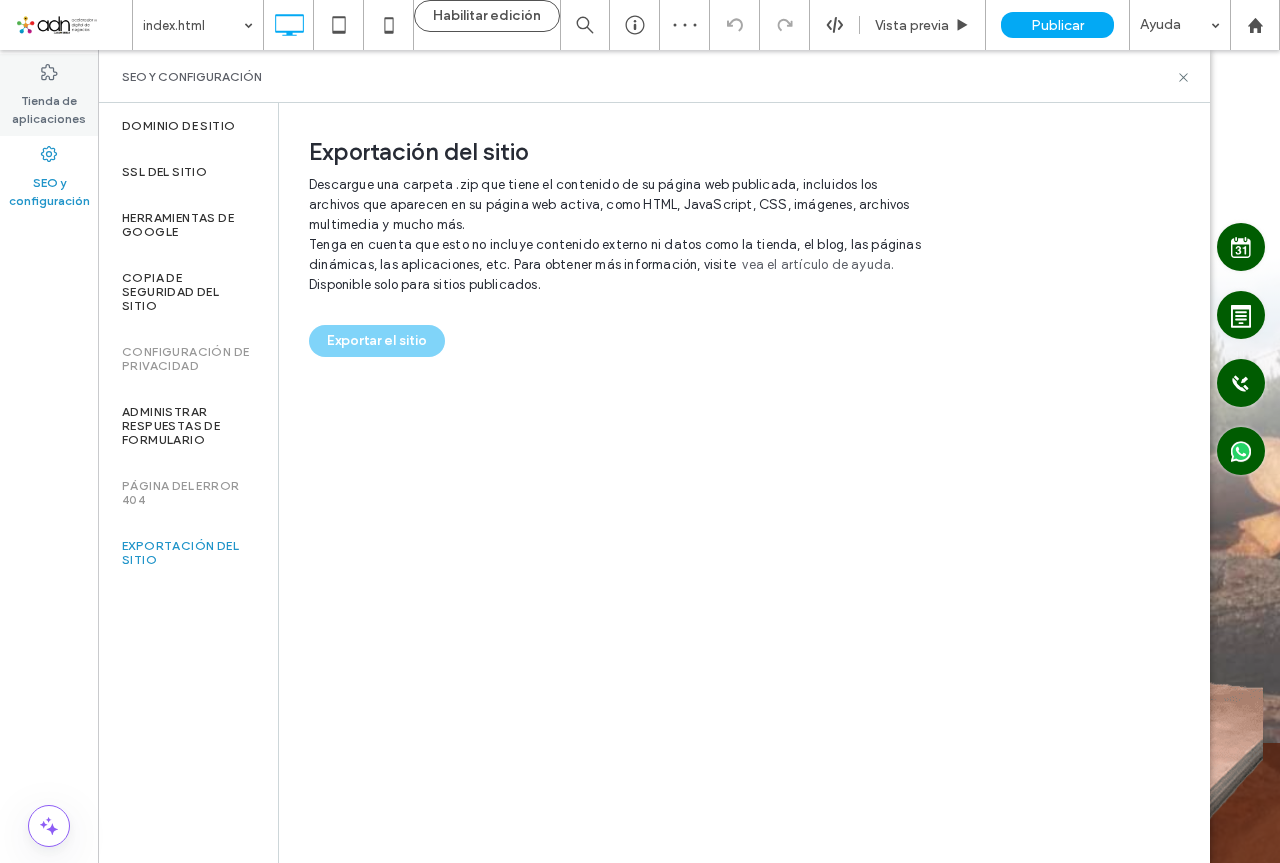 click on "Tienda de aplicaciones" at bounding box center [49, 105] 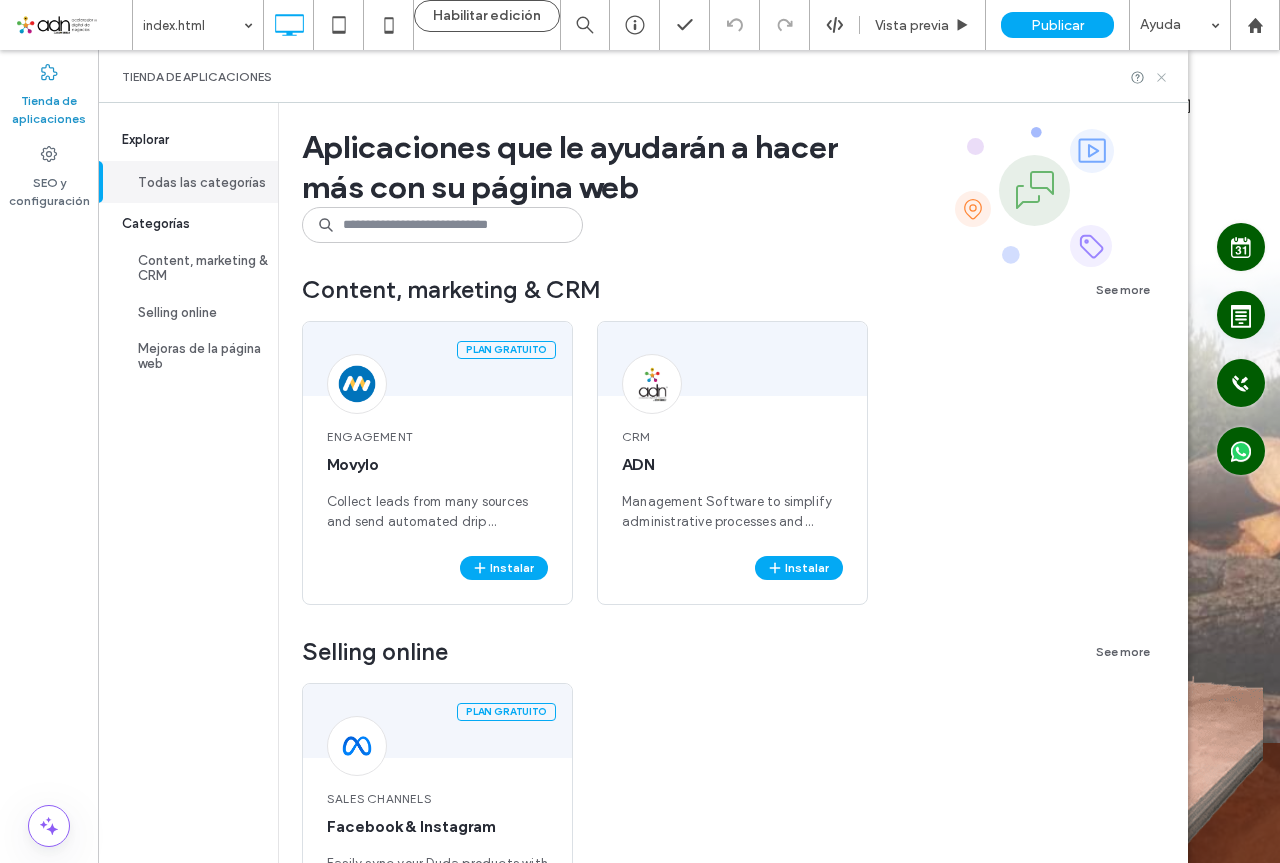 click 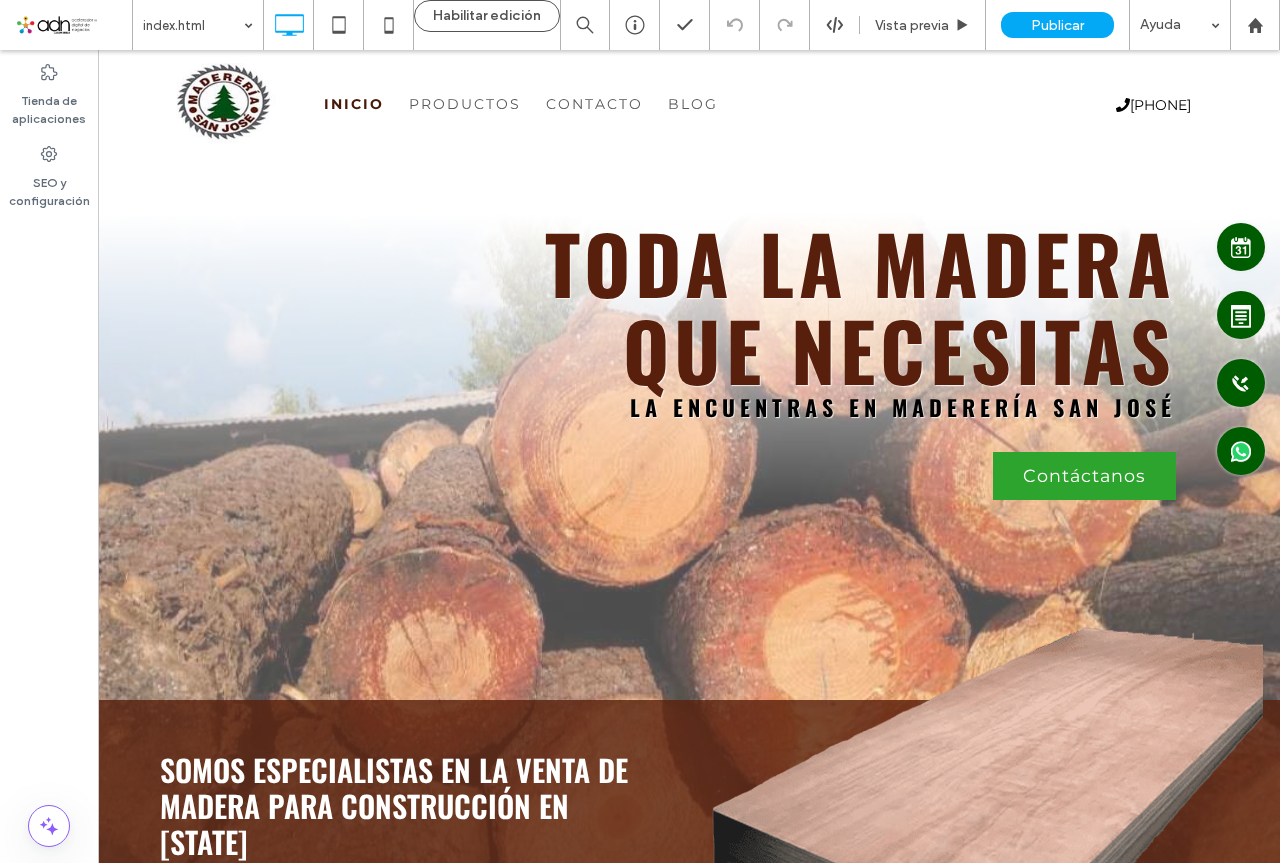 scroll, scrollTop: 0, scrollLeft: 0, axis: both 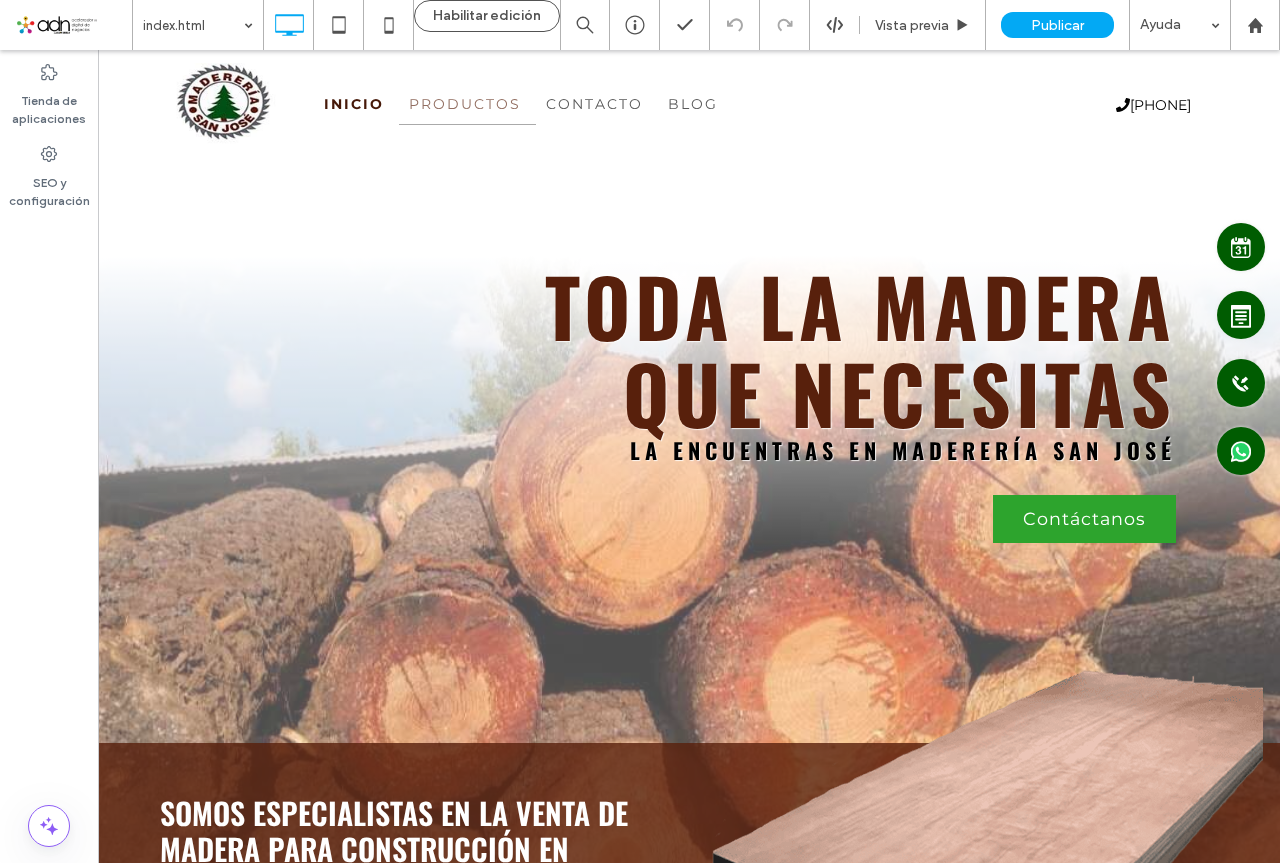 click on "Productos" at bounding box center (465, 104) 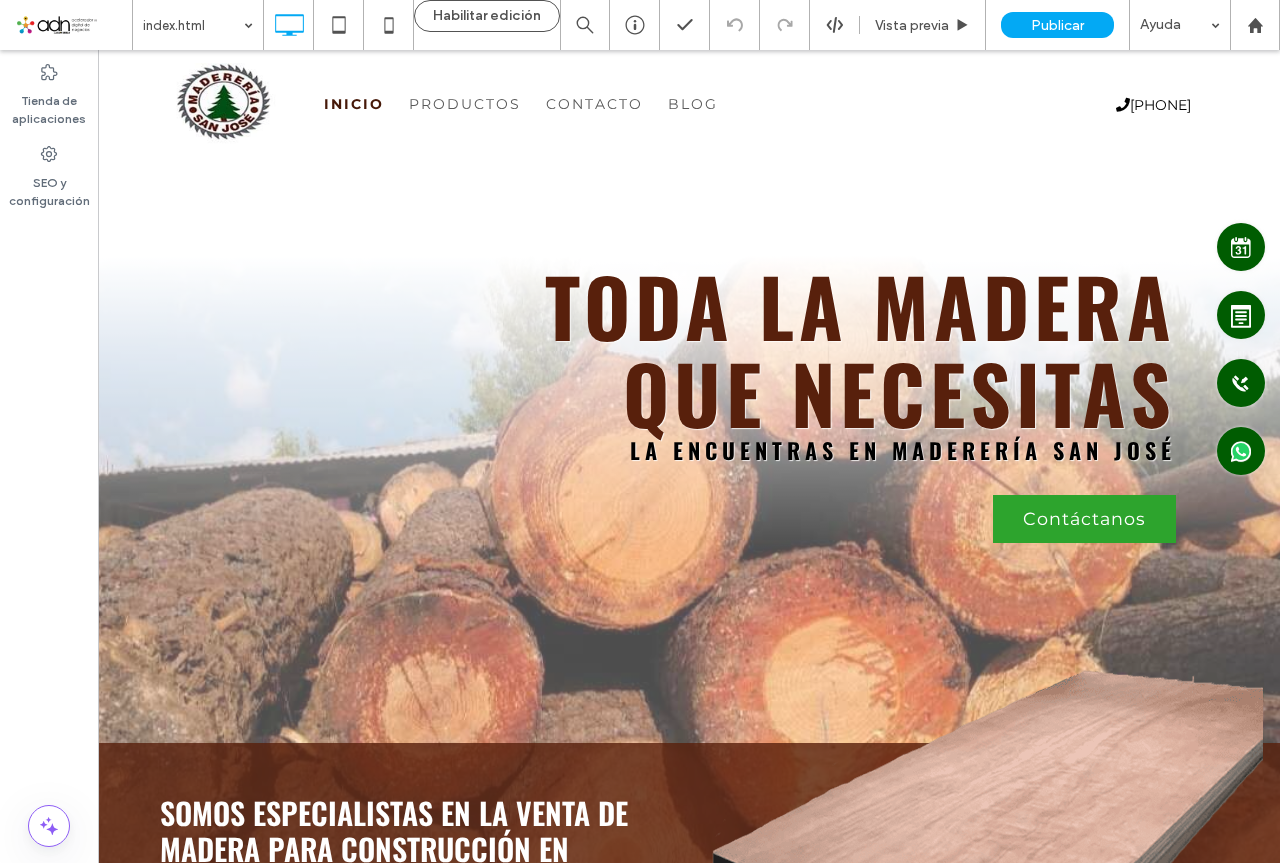 scroll, scrollTop: 0, scrollLeft: 0, axis: both 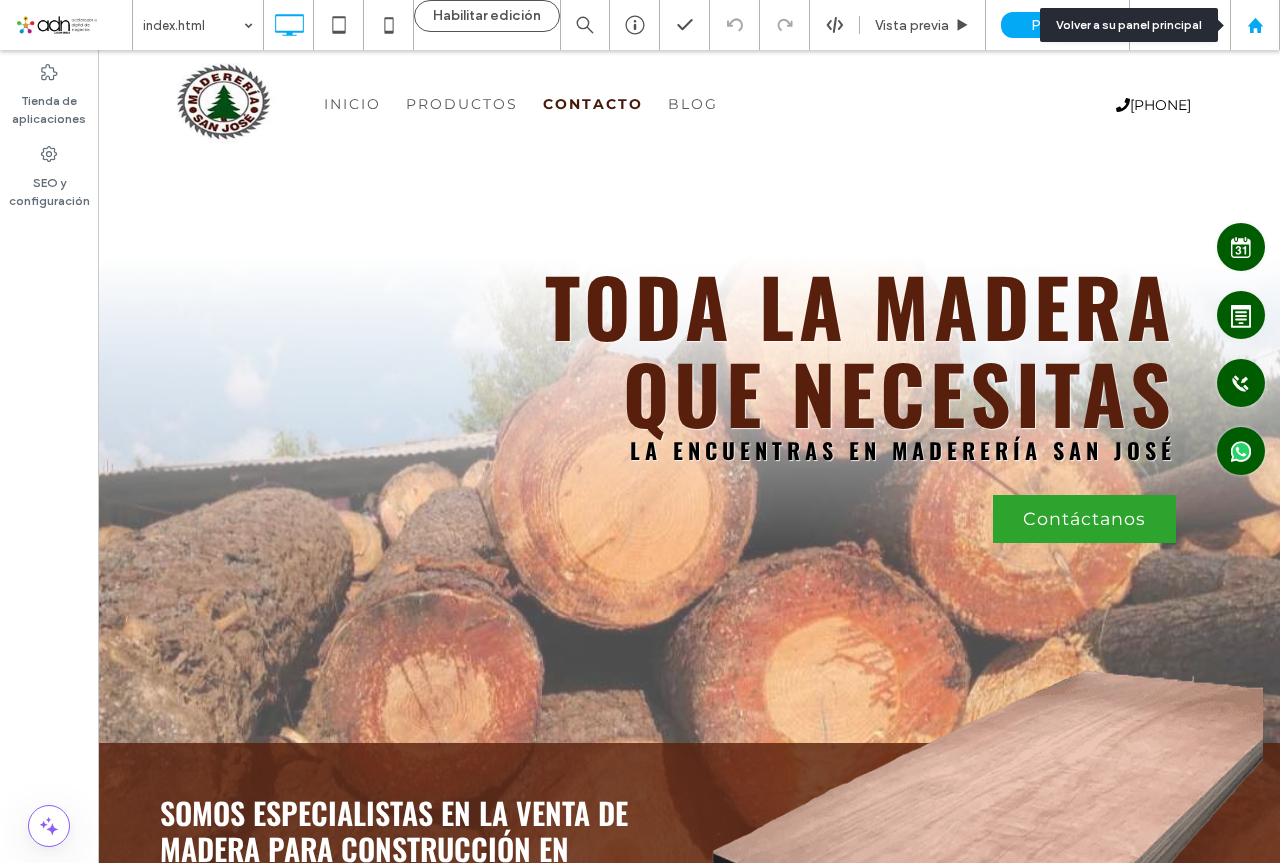 click 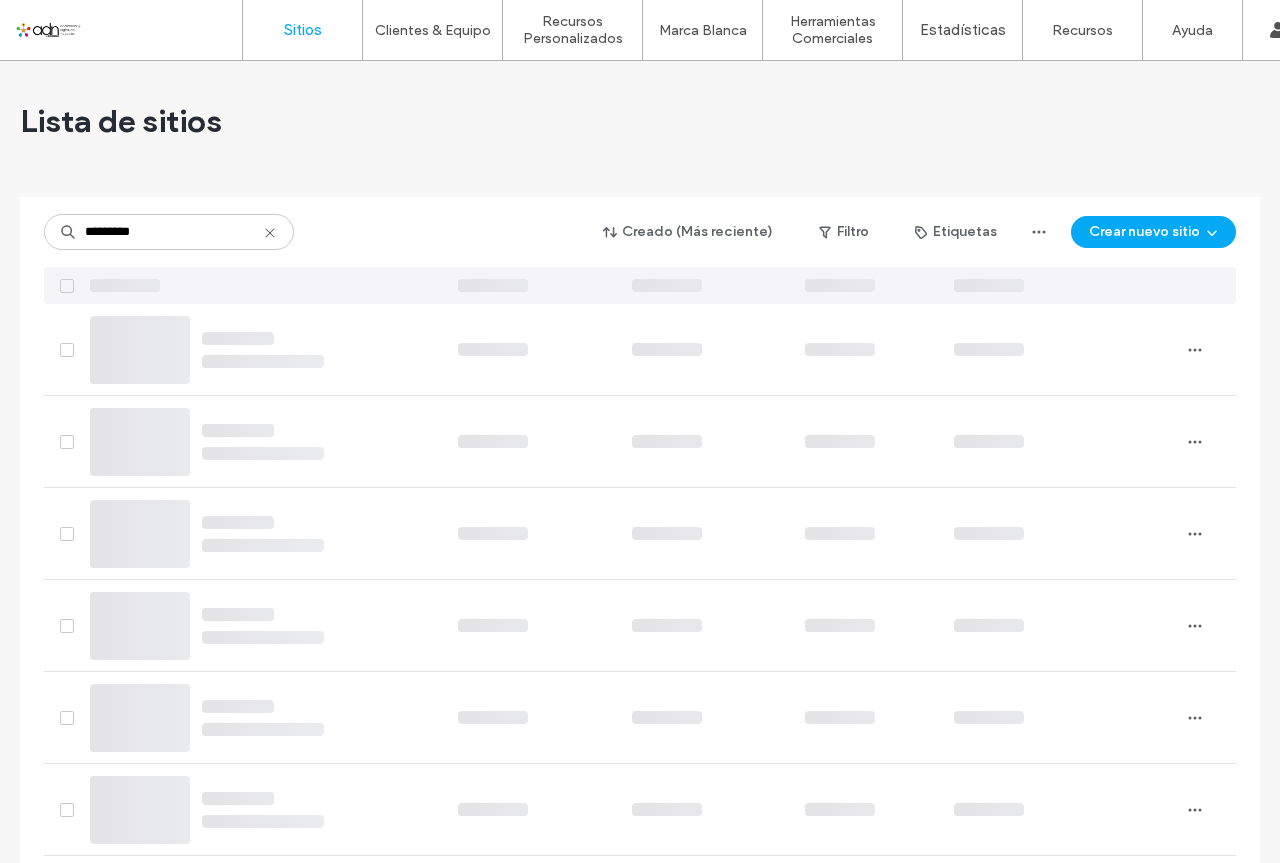 scroll, scrollTop: 0, scrollLeft: 0, axis: both 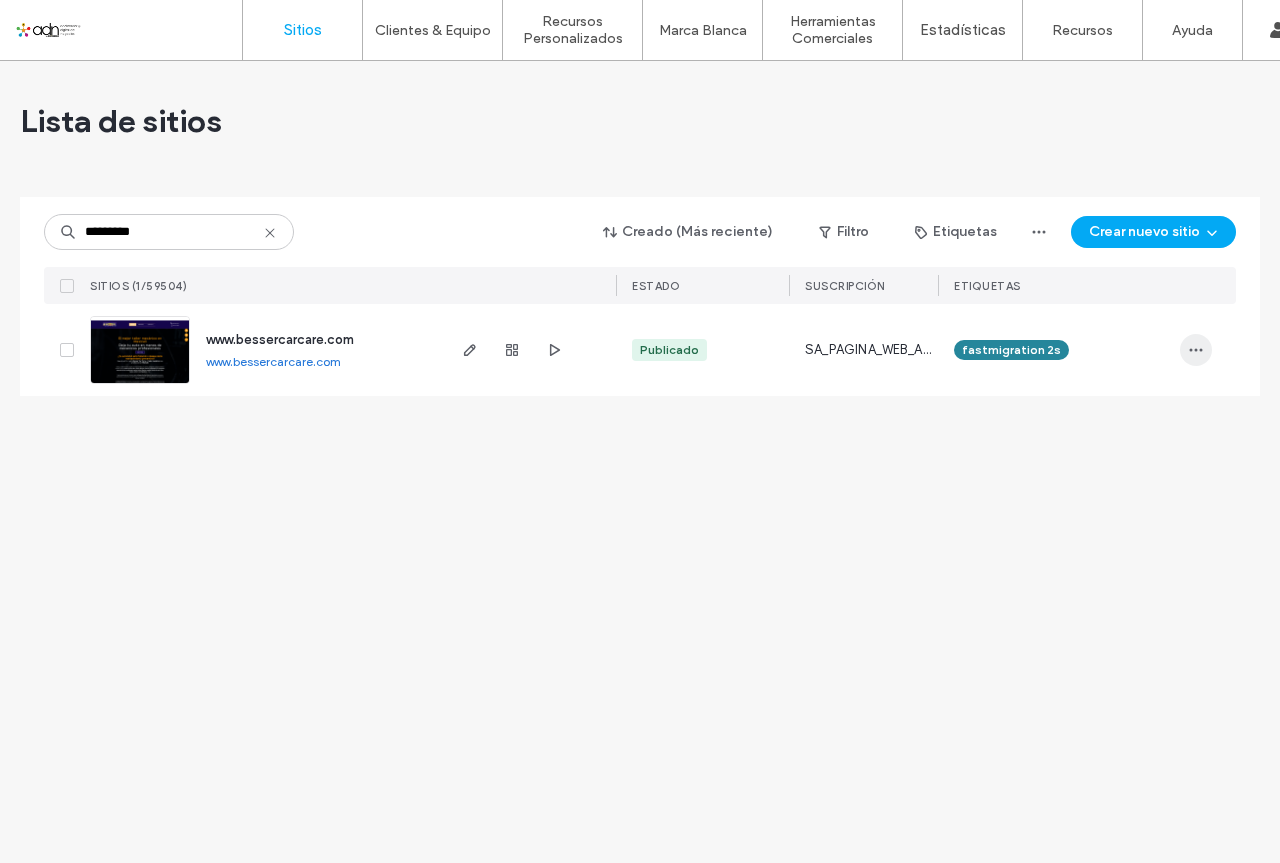 type on "*********" 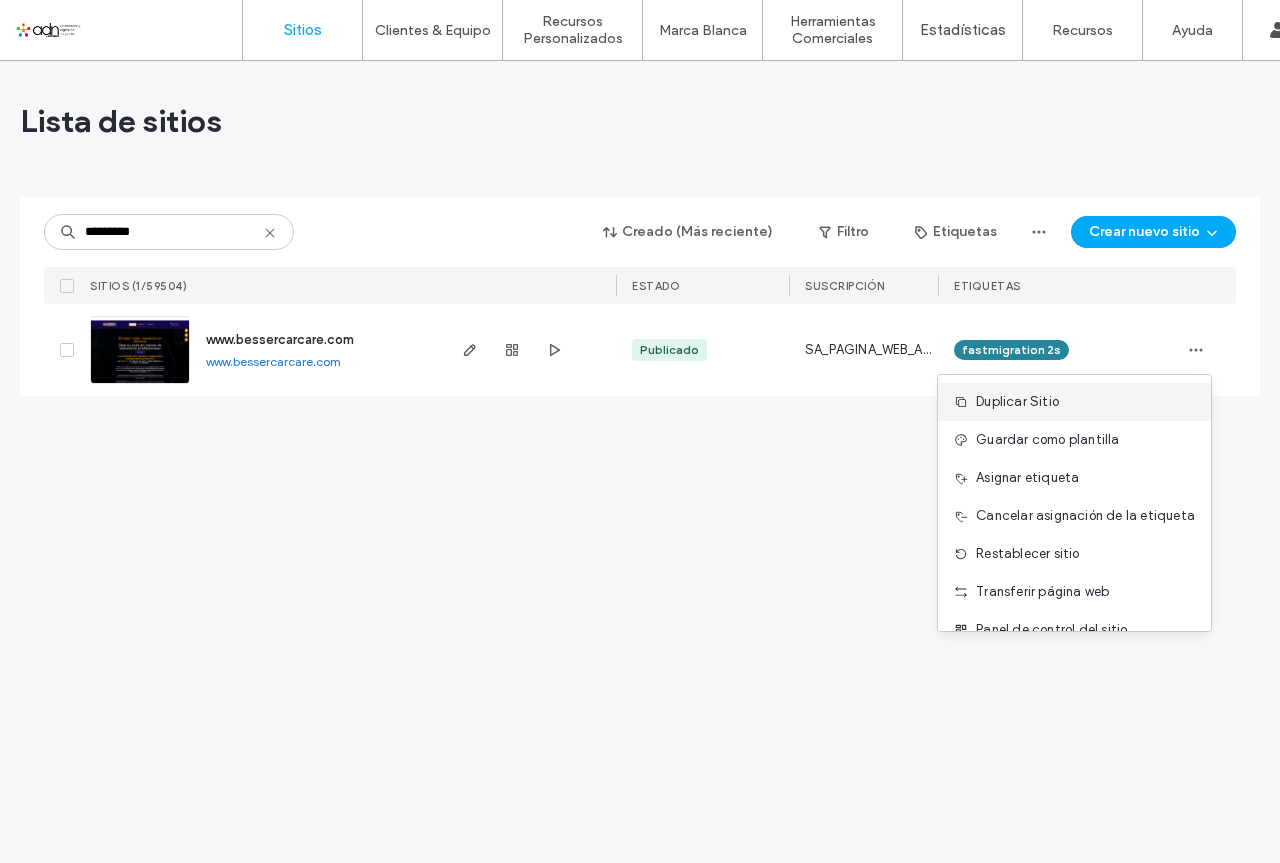click on "Duplicar Sitio" at bounding box center (1017, 402) 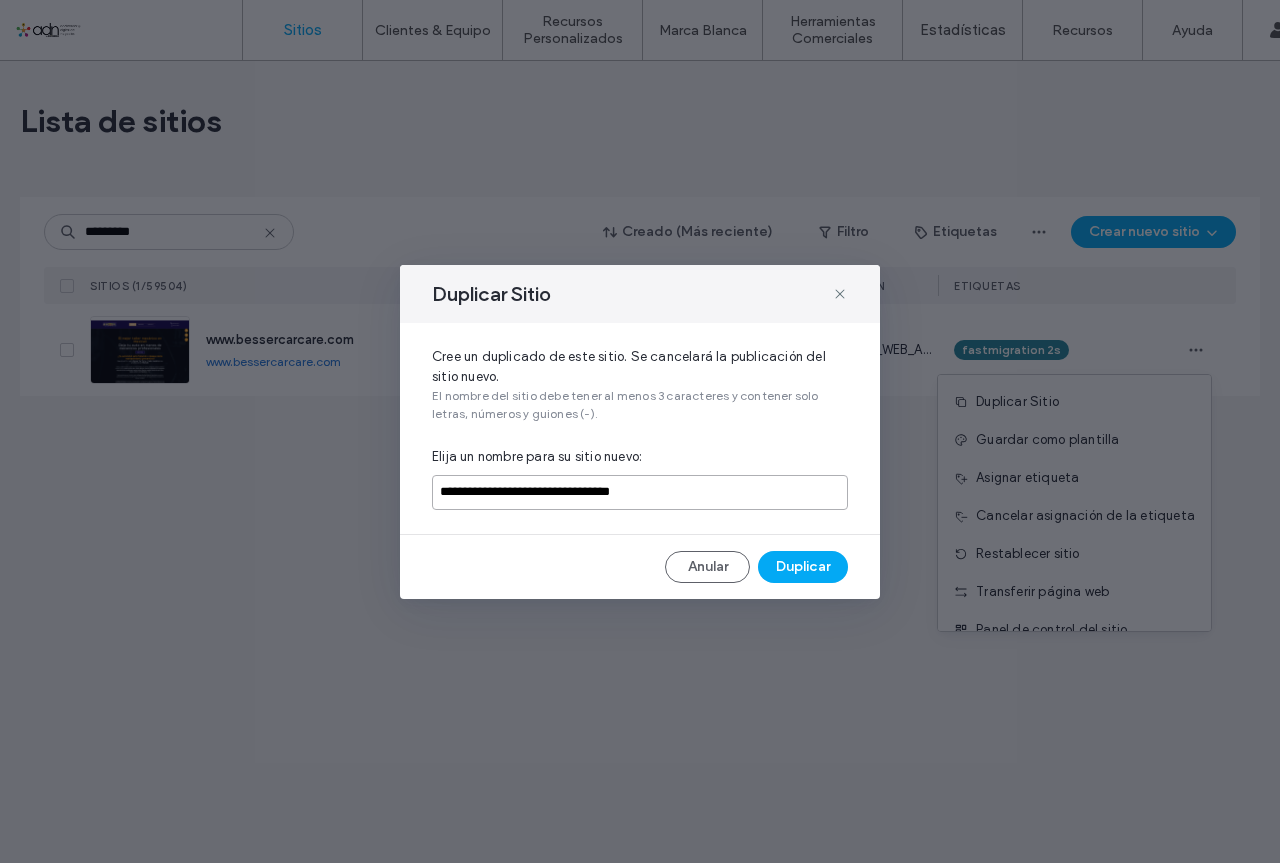 drag, startPoint x: 593, startPoint y: 496, endPoint x: 807, endPoint y: 496, distance: 214 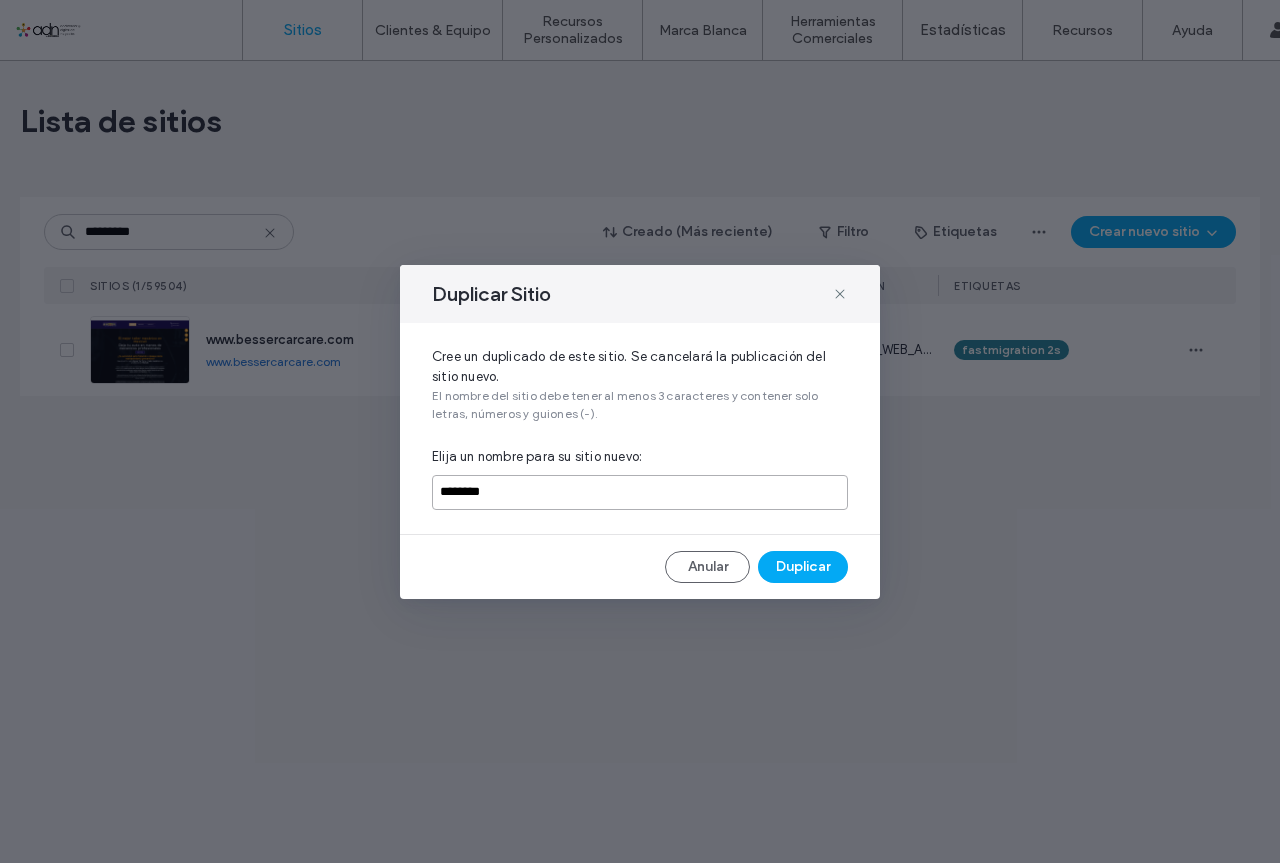 type on "*******" 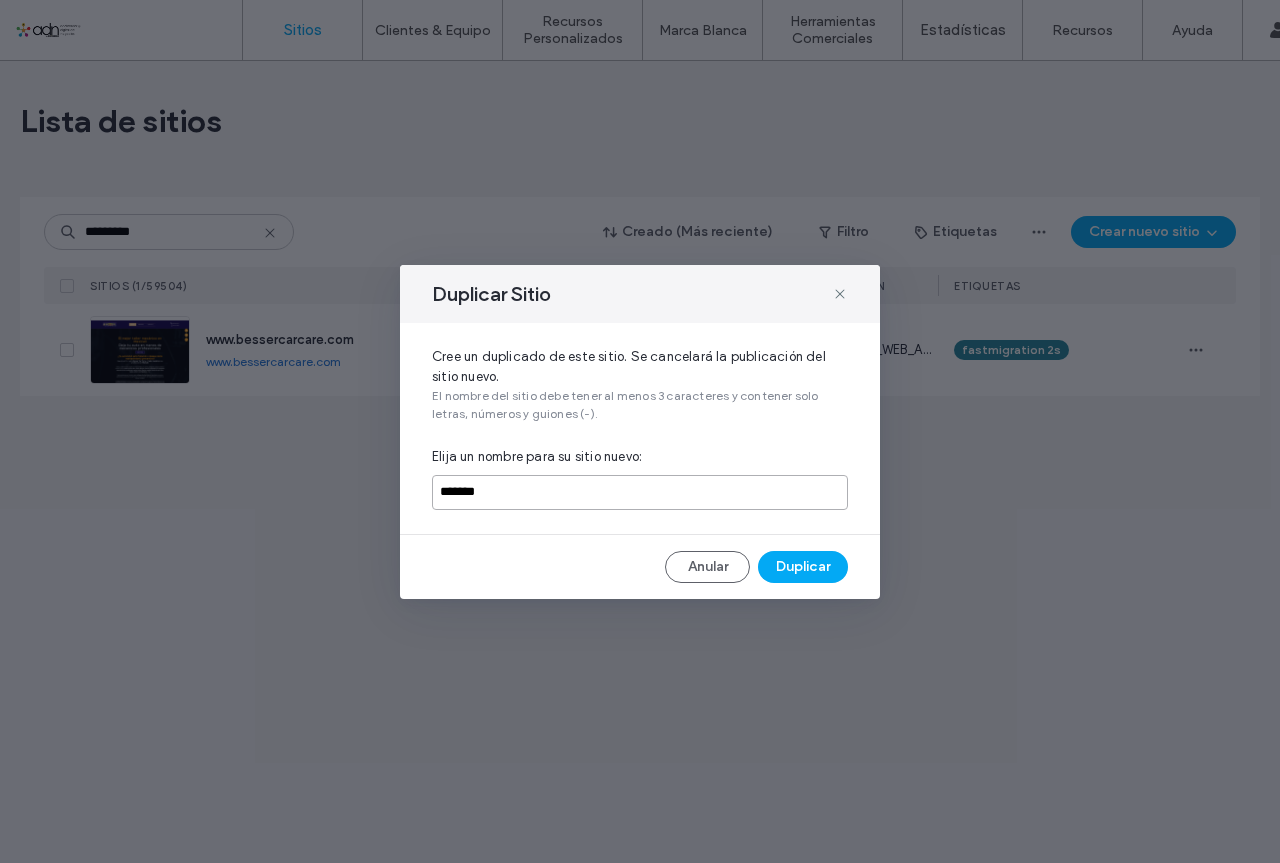 drag, startPoint x: 535, startPoint y: 505, endPoint x: 259, endPoint y: 520, distance: 276.40732 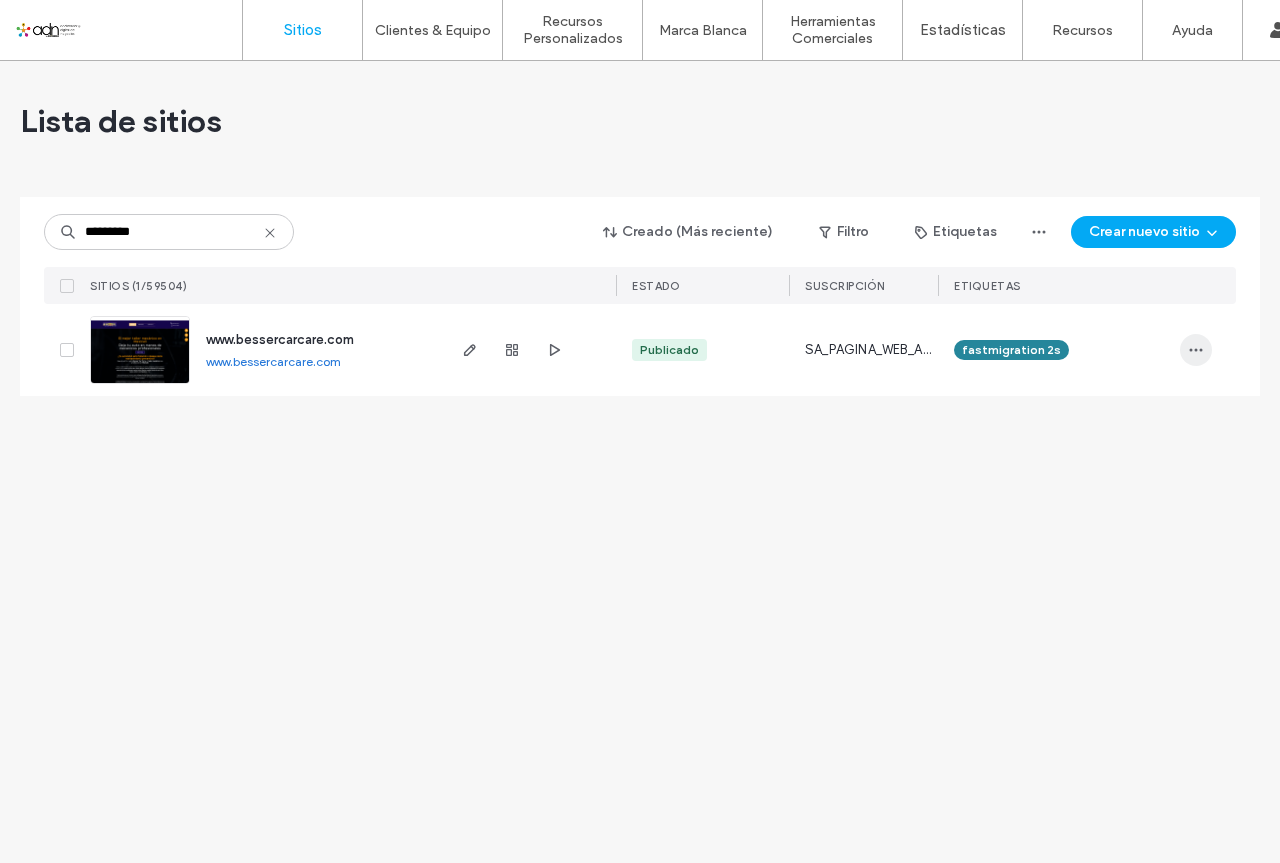 click 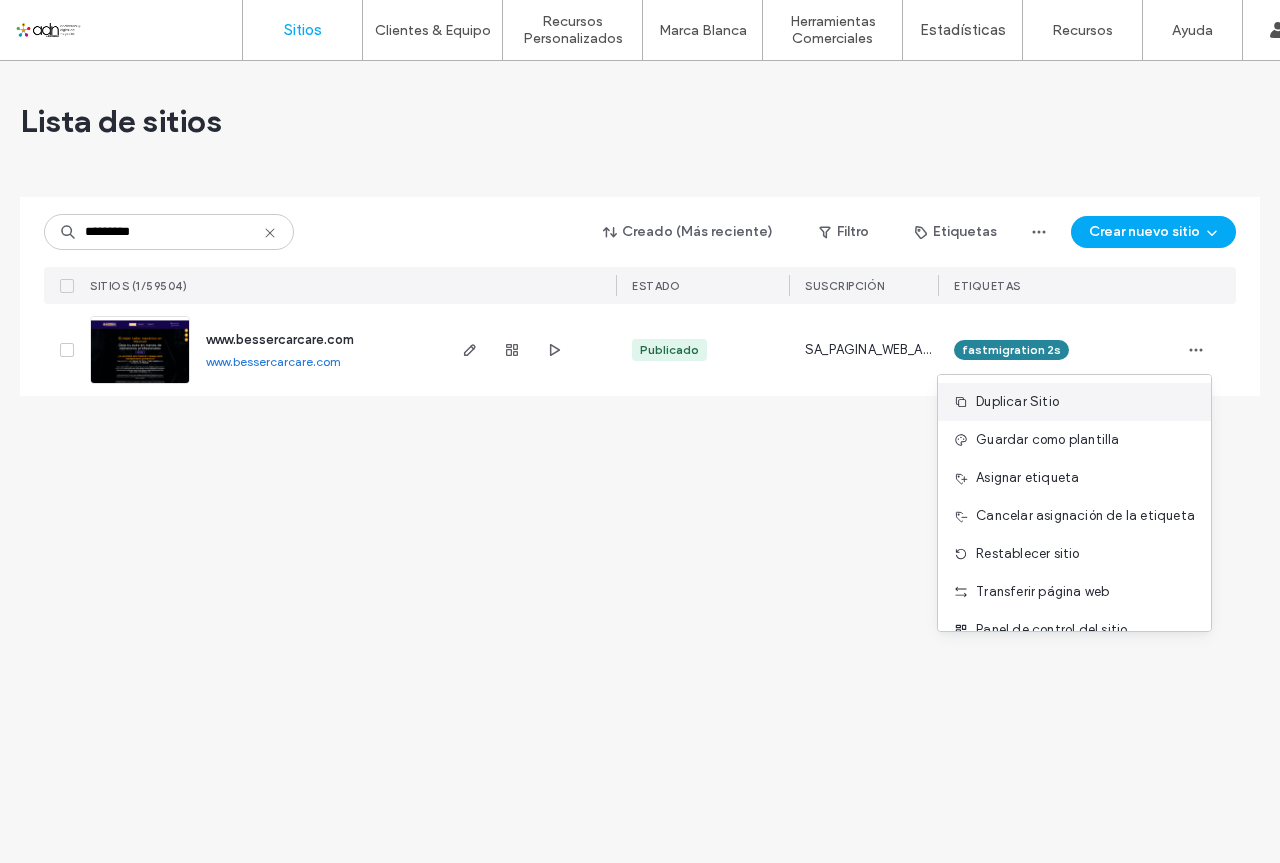 click on "Duplicar Sitio" at bounding box center [1017, 402] 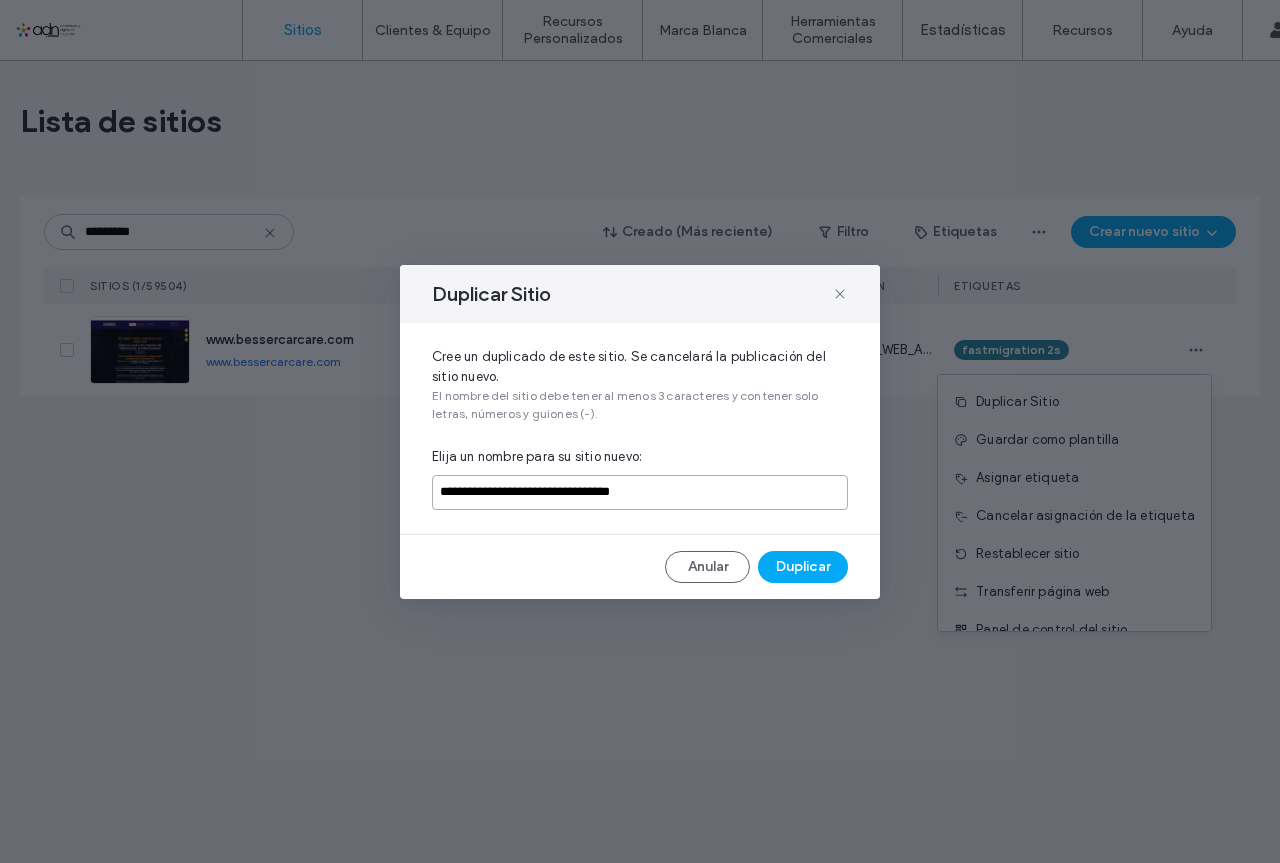 drag, startPoint x: 496, startPoint y: 490, endPoint x: 961, endPoint y: 488, distance: 465.0043 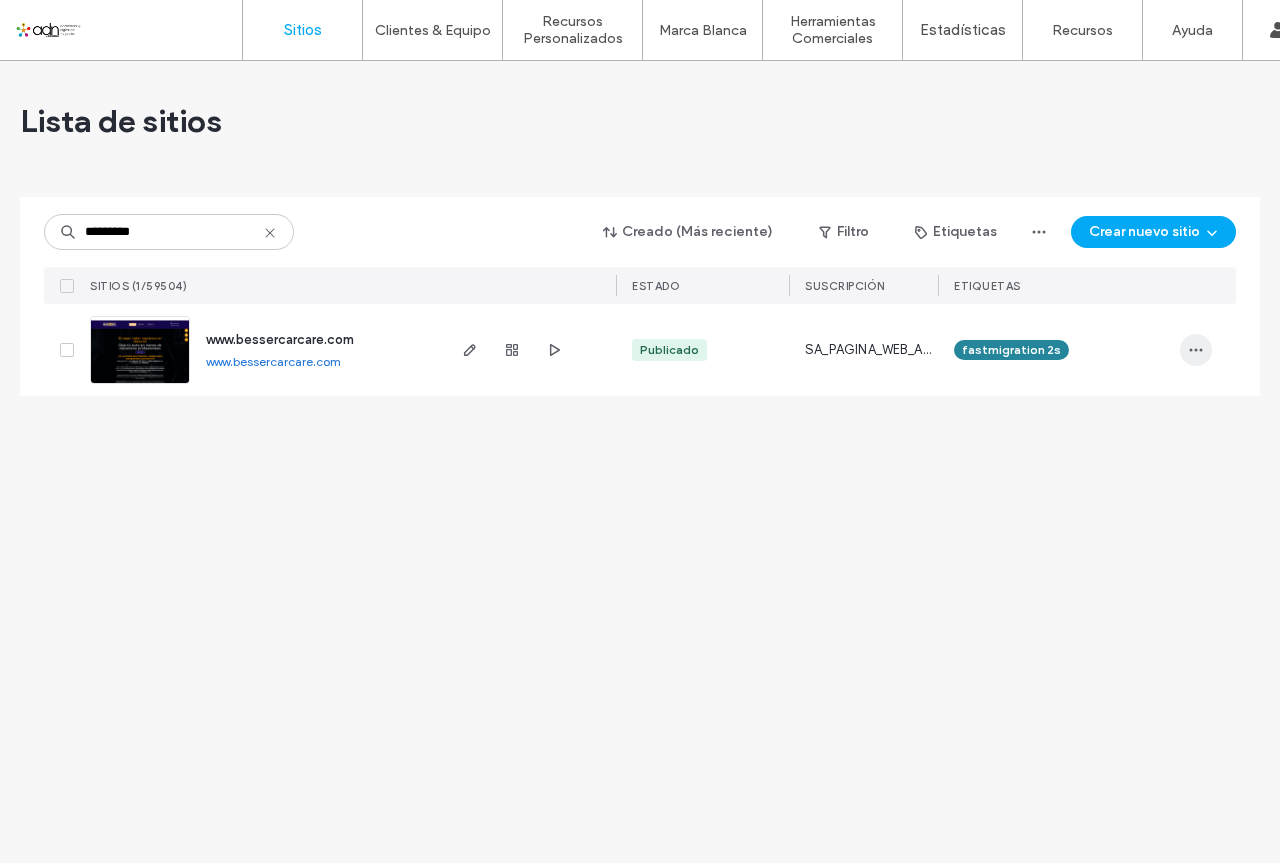 click 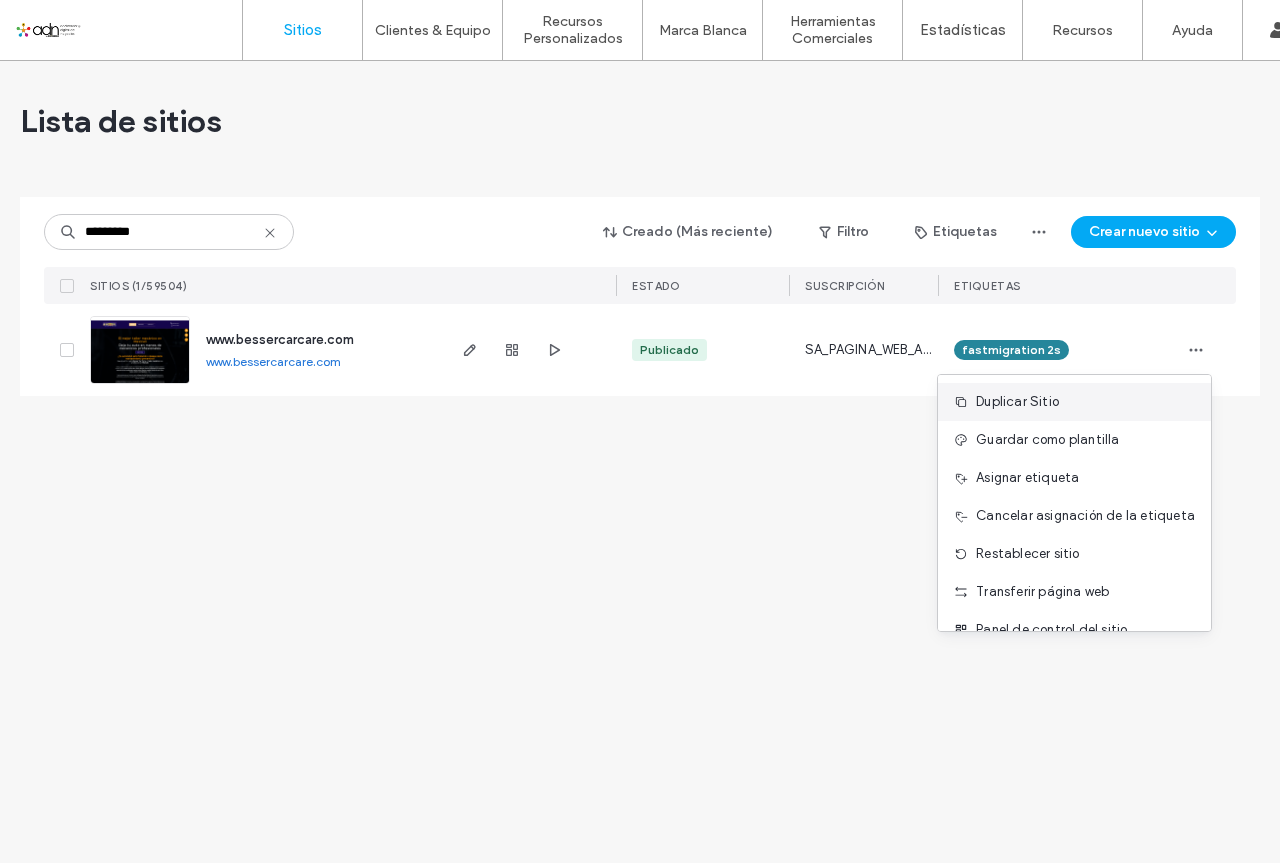 click on "Duplicar Sitio" at bounding box center (1074, 402) 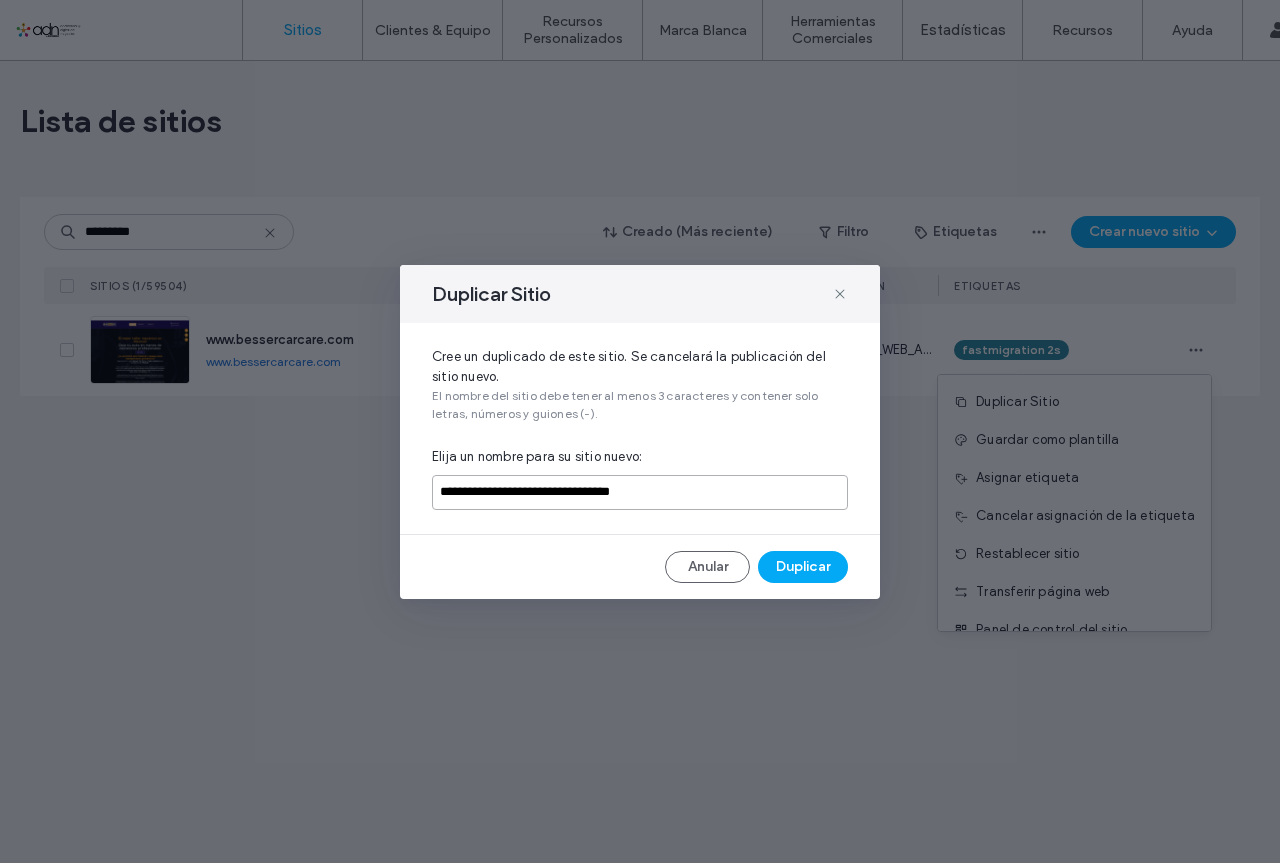 drag, startPoint x: 701, startPoint y: 493, endPoint x: 543, endPoint y: 505, distance: 158.45505 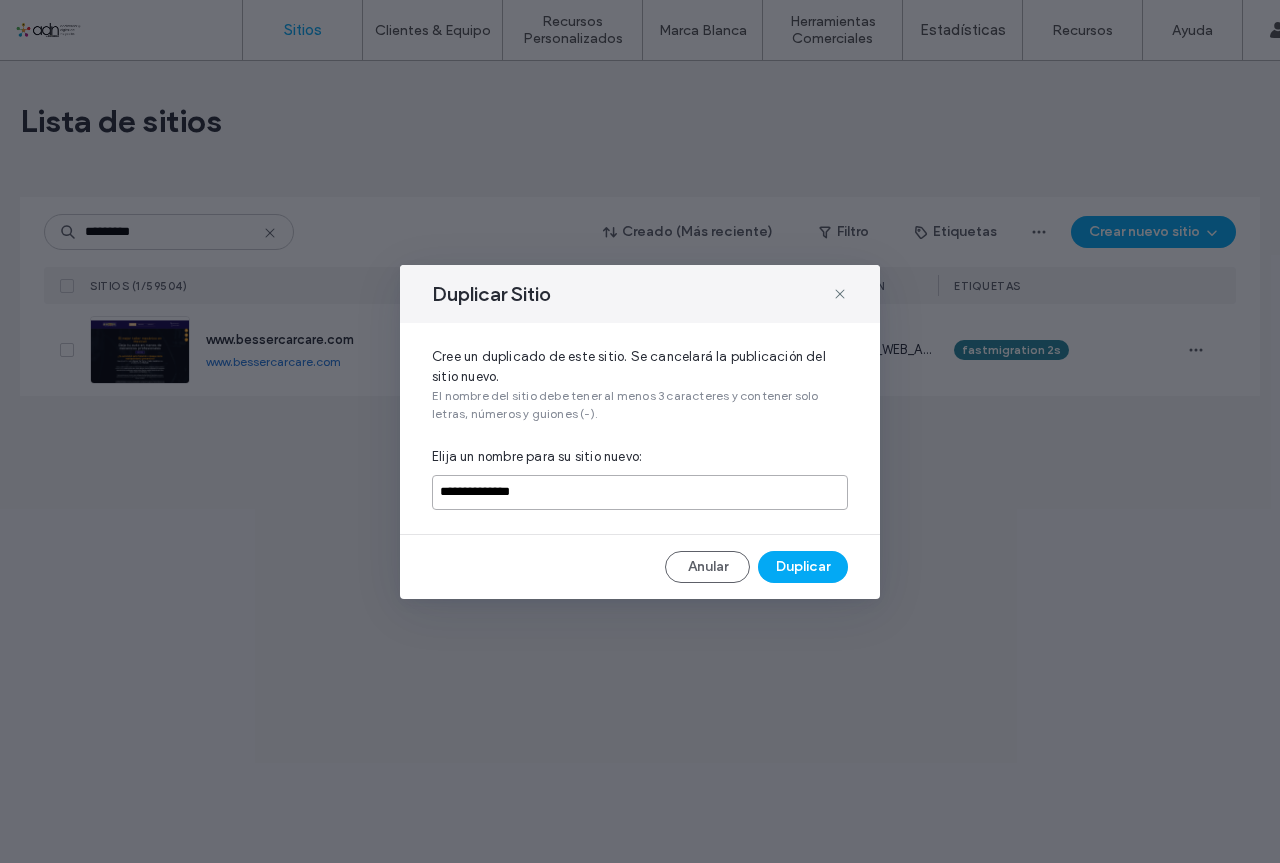 drag, startPoint x: 566, startPoint y: 494, endPoint x: 463, endPoint y: 499, distance: 103.121284 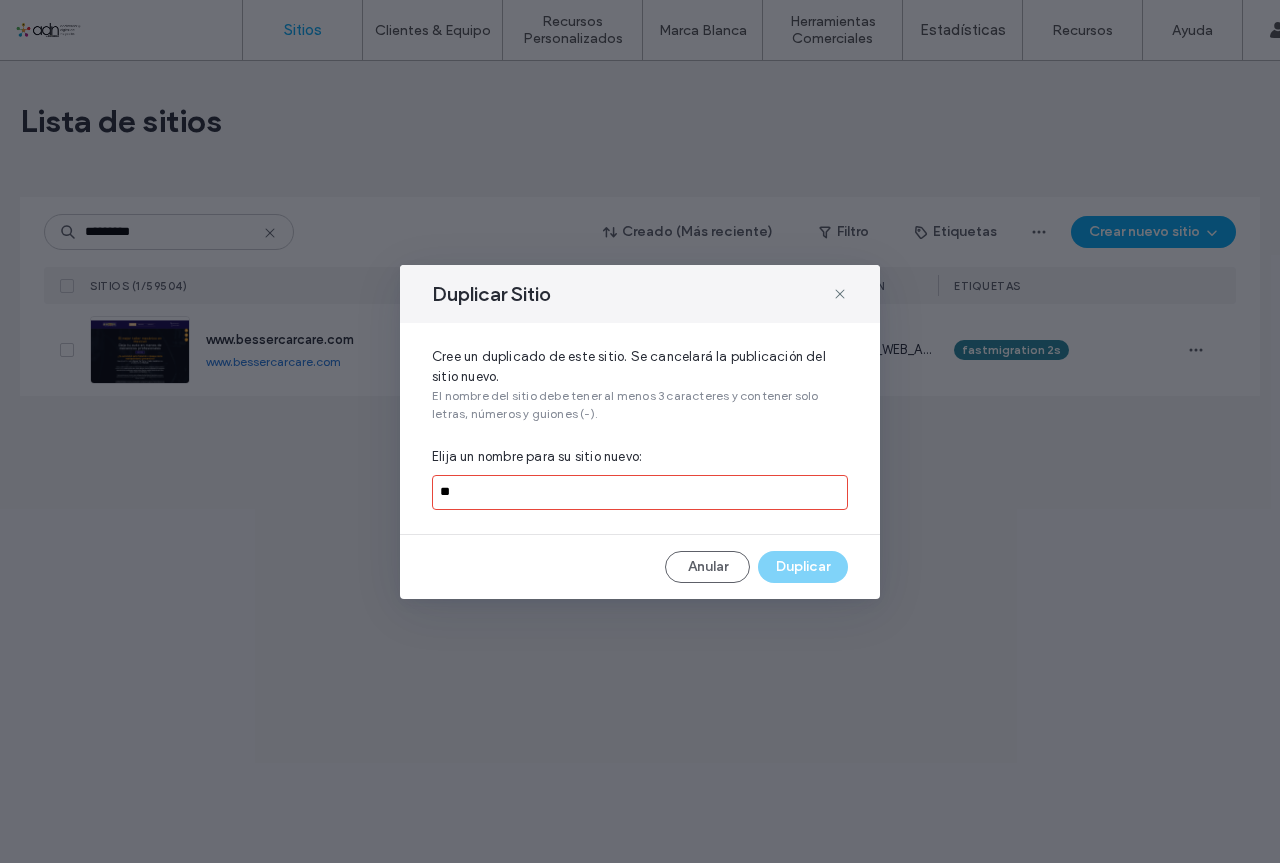 type on "*" 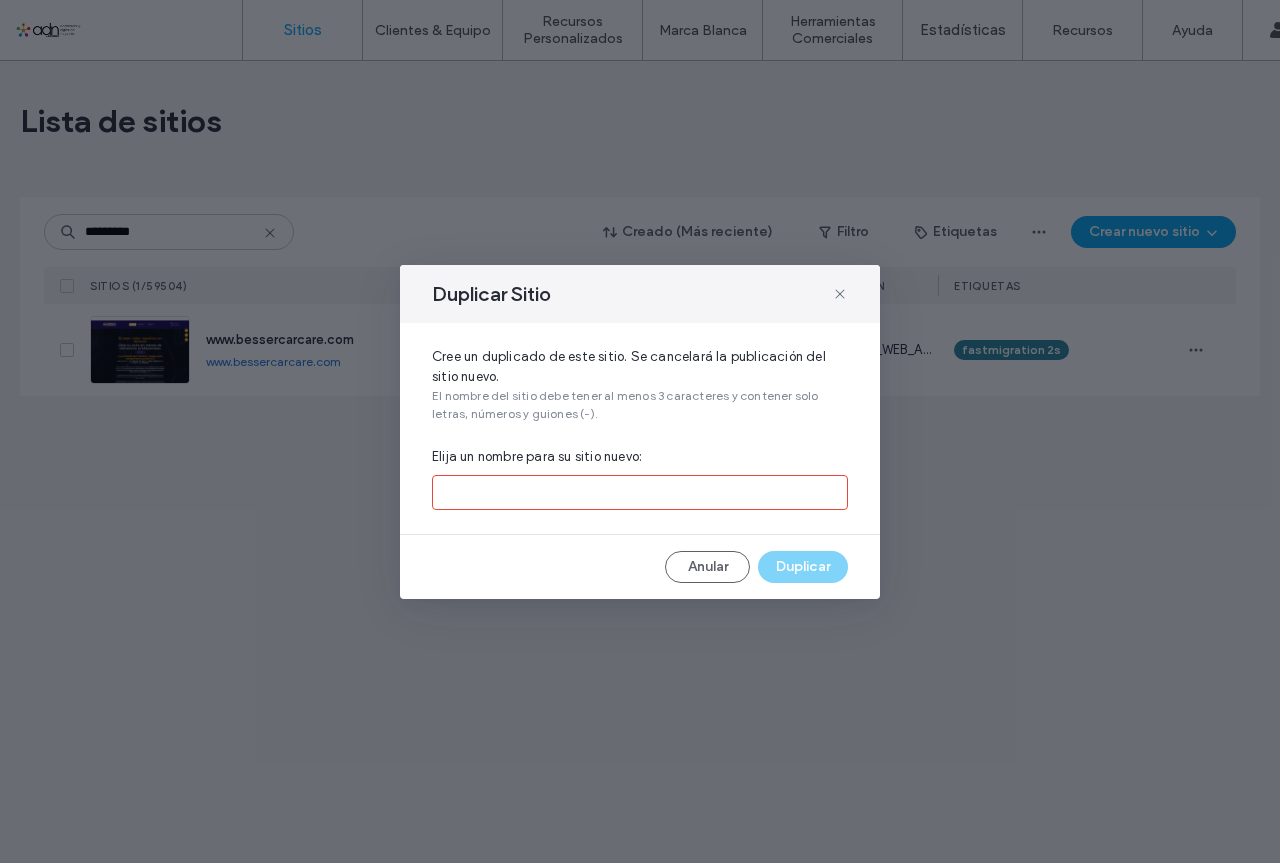 click at bounding box center [640, 492] 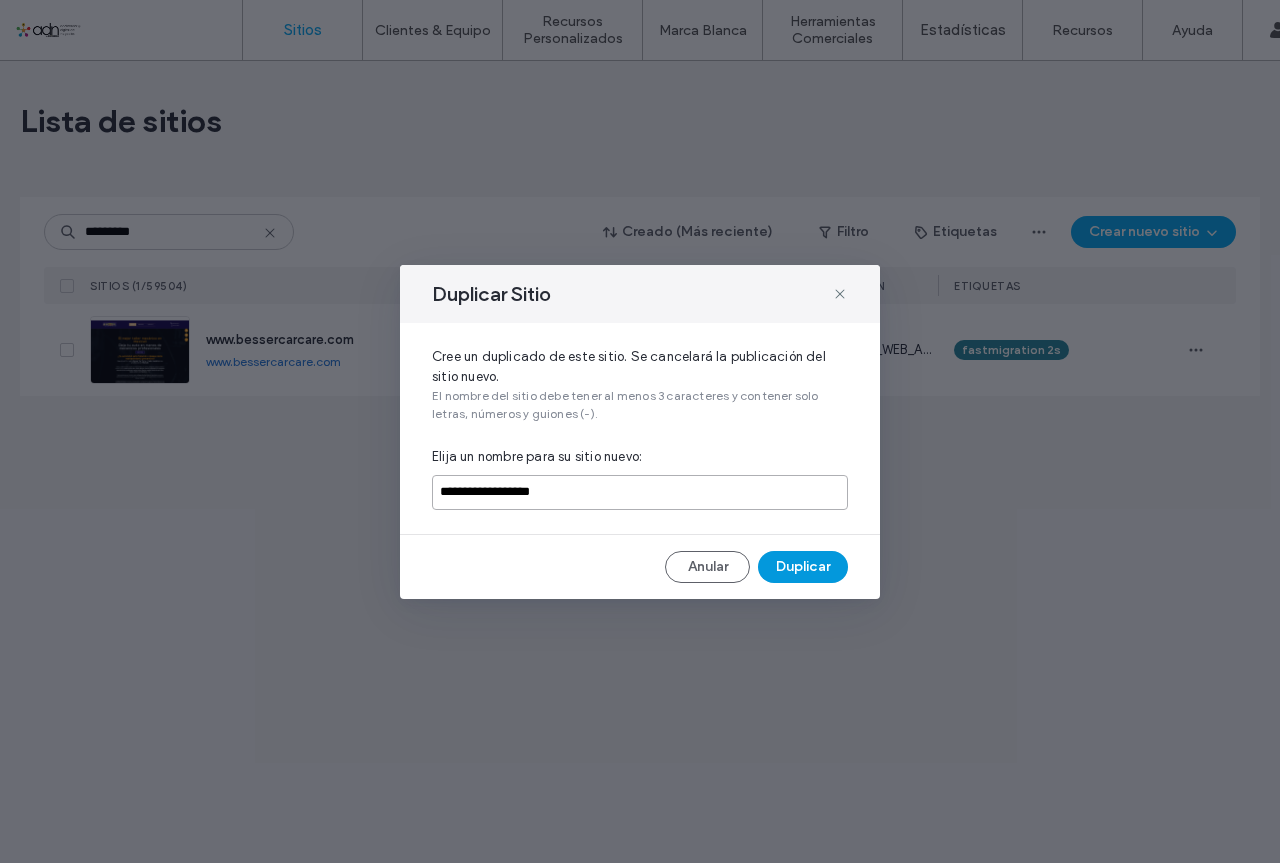 type on "**********" 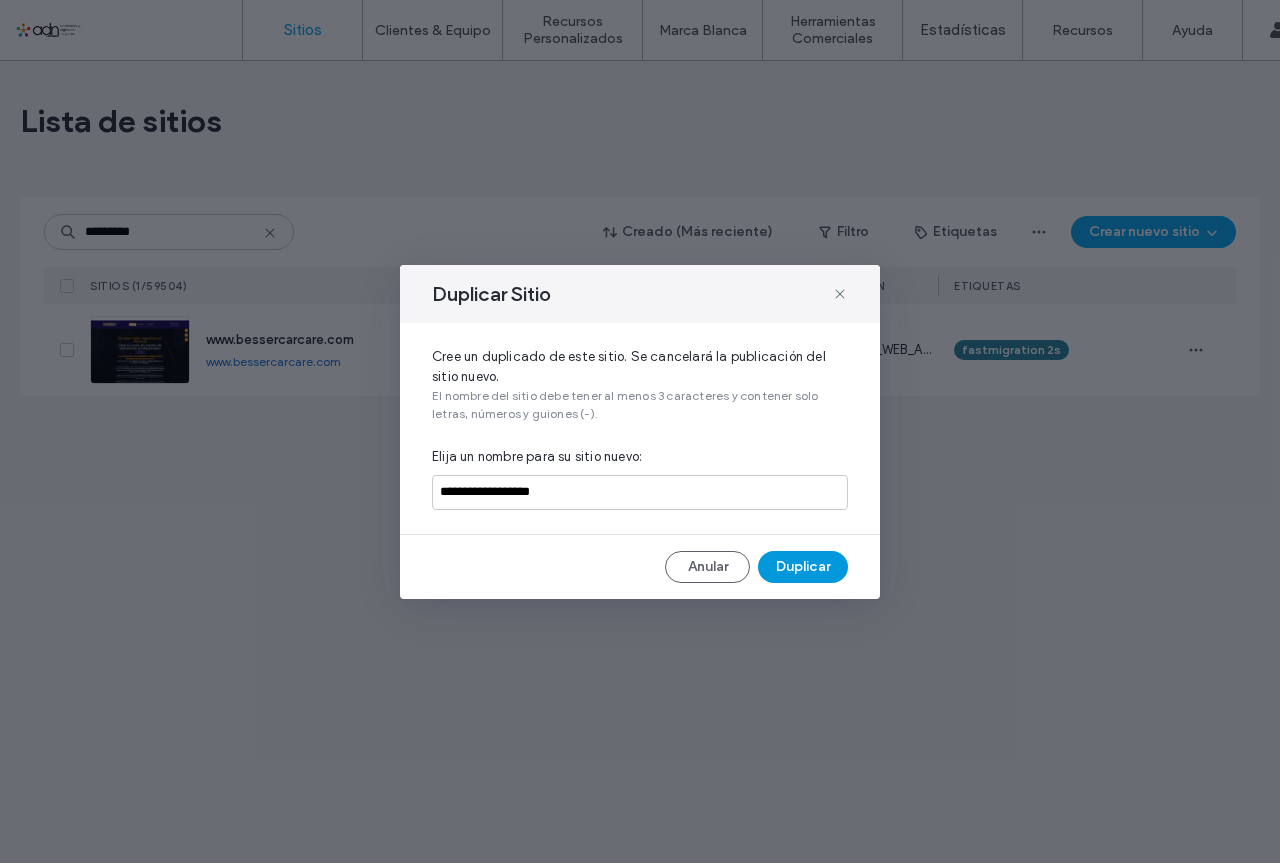 click on "Duplicar" at bounding box center [803, 567] 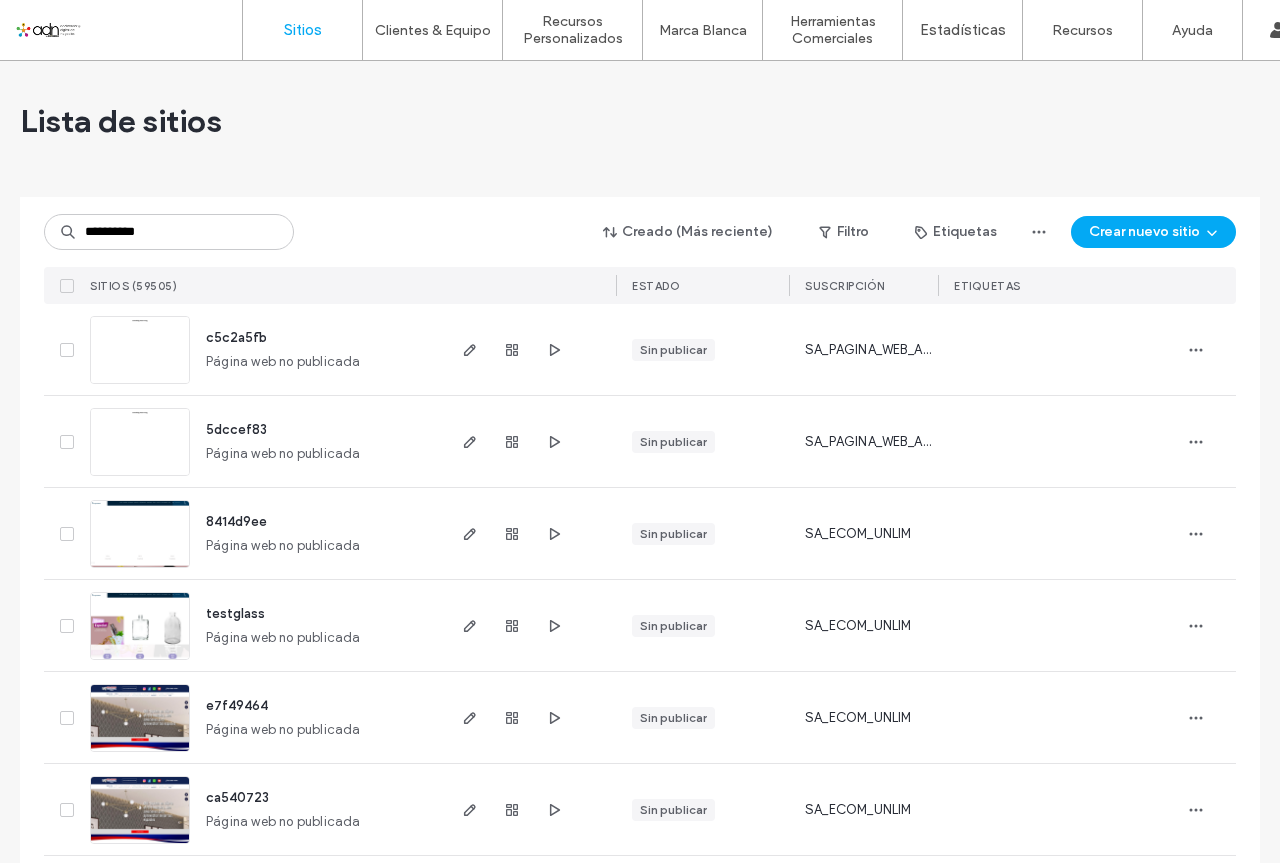 scroll, scrollTop: 0, scrollLeft: 0, axis: both 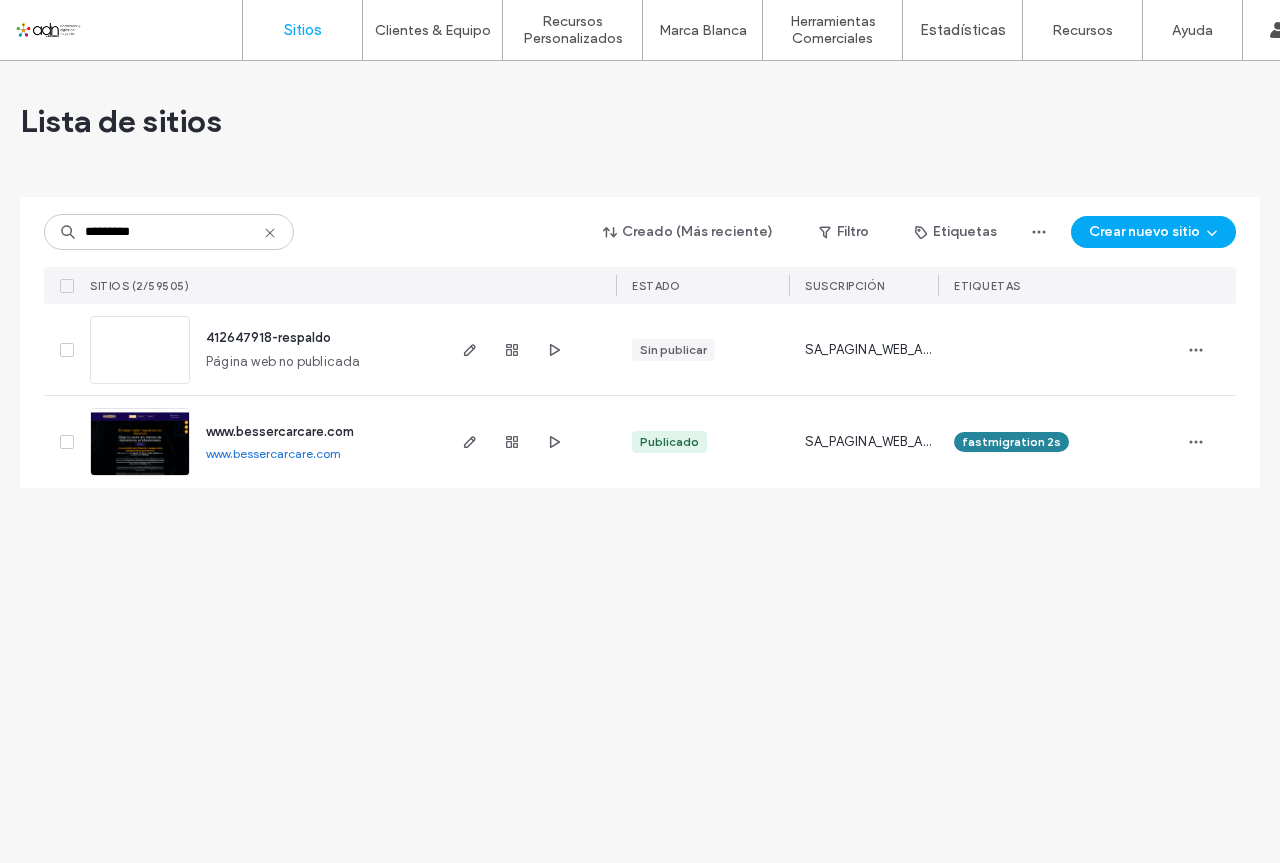 type on "*********" 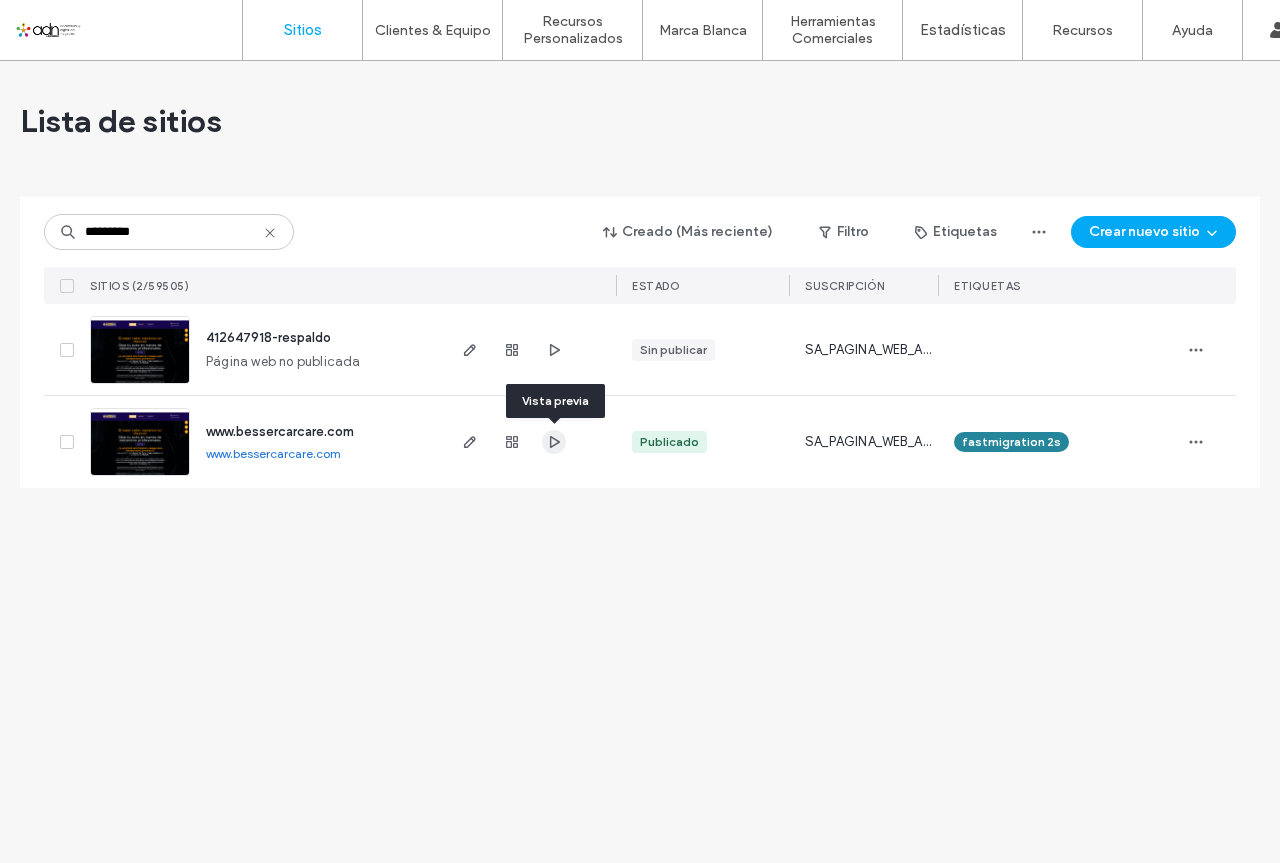 click 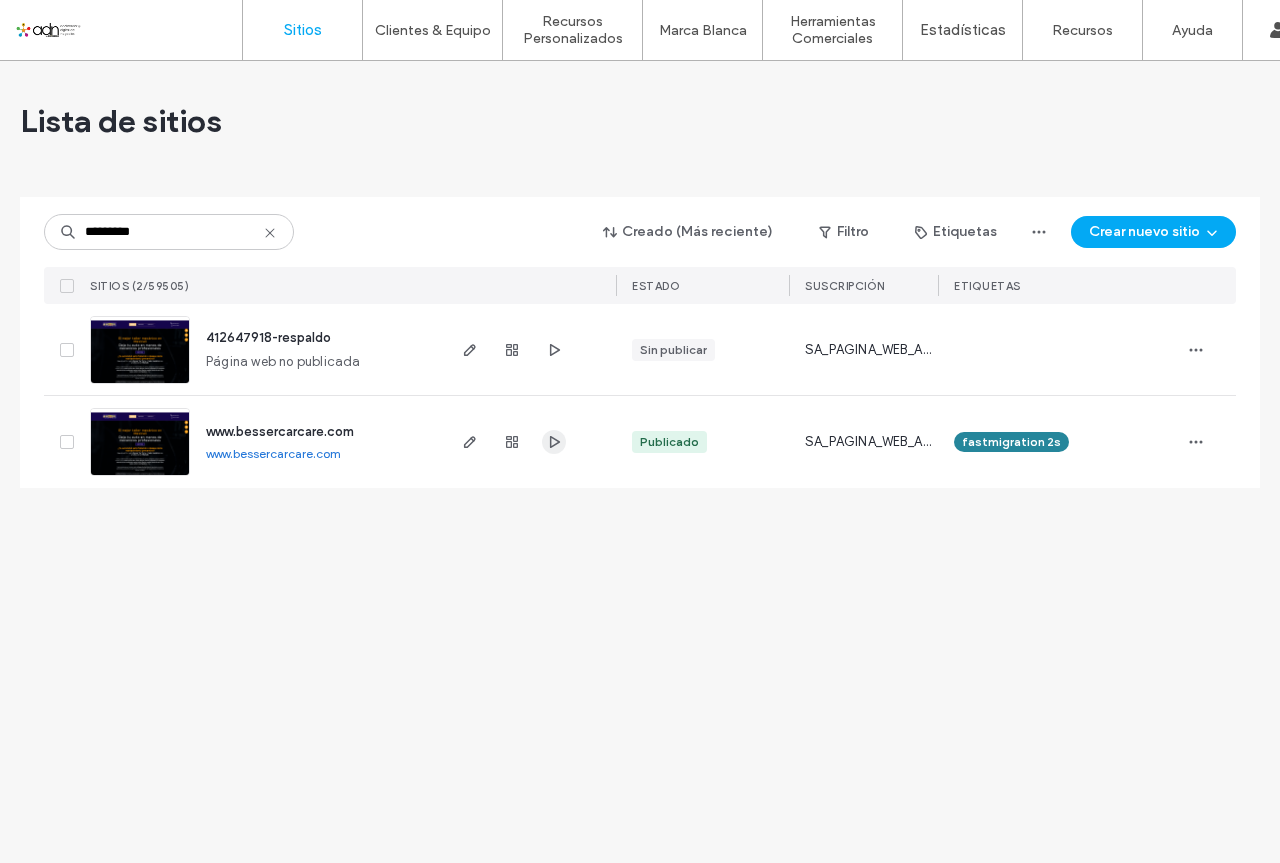 click 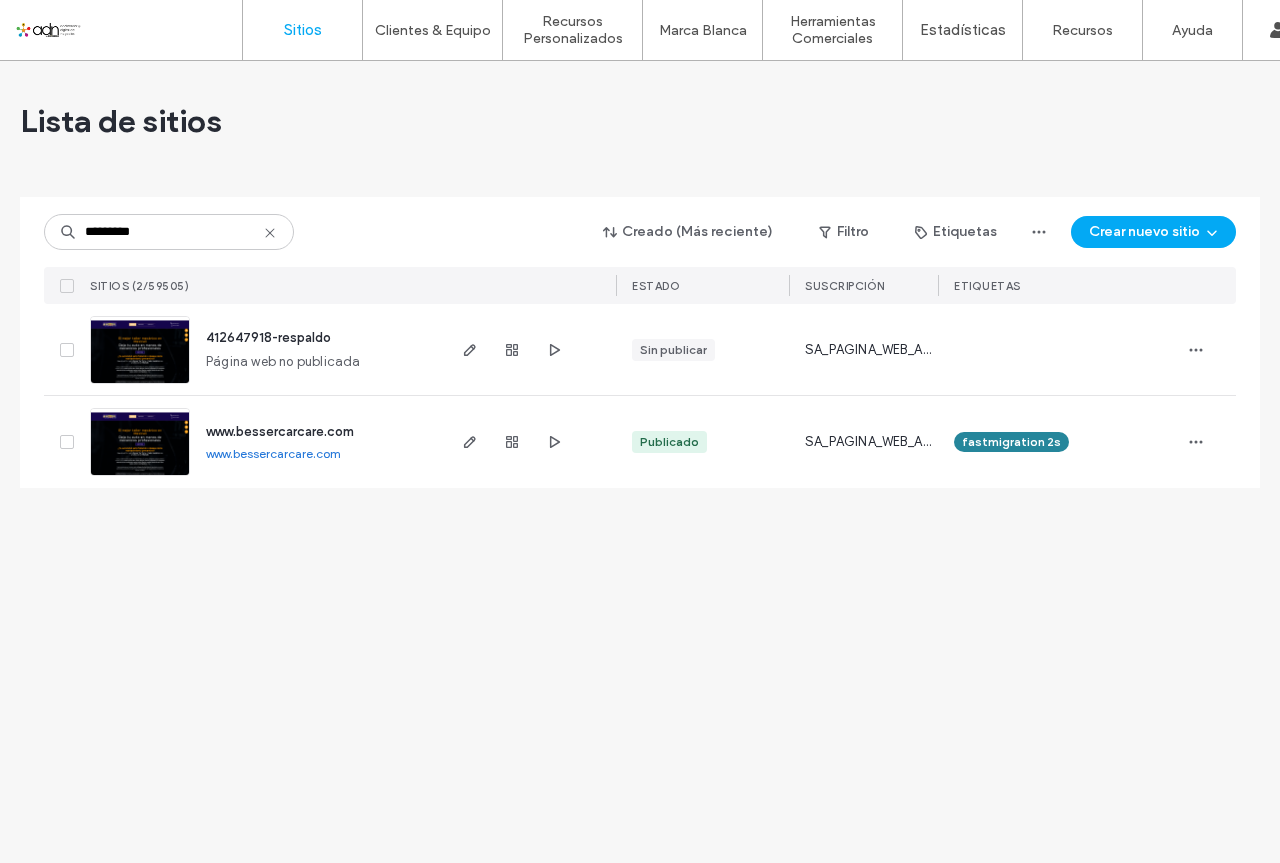 type 